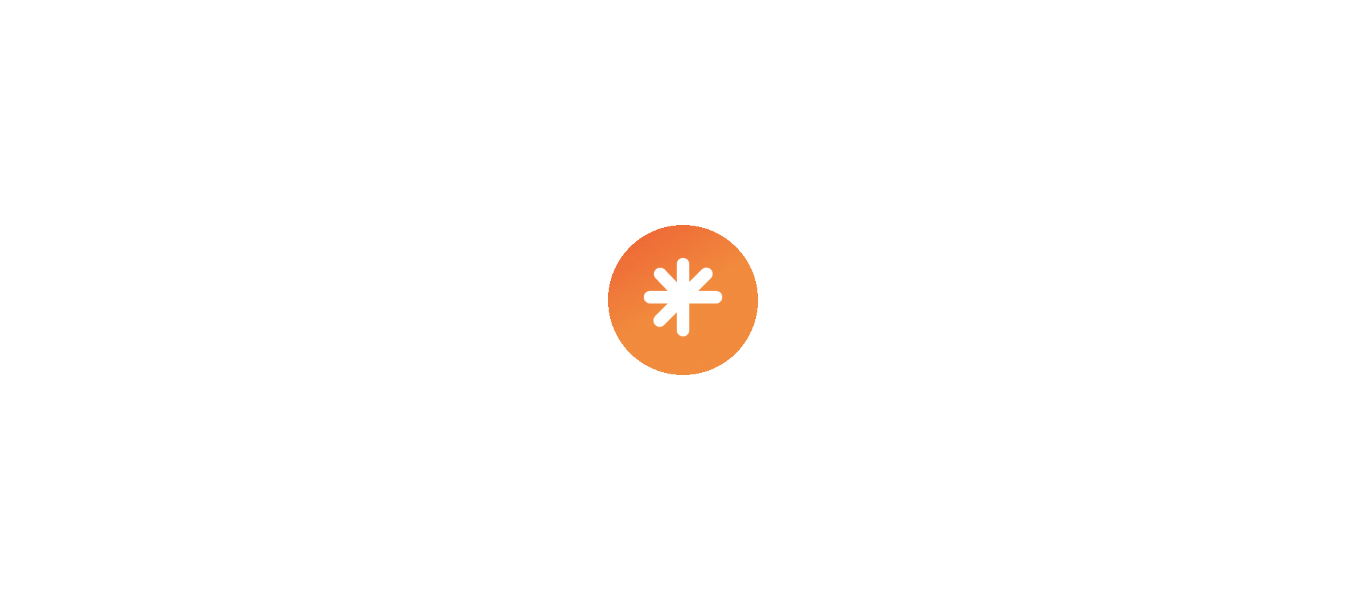 scroll, scrollTop: 0, scrollLeft: 0, axis: both 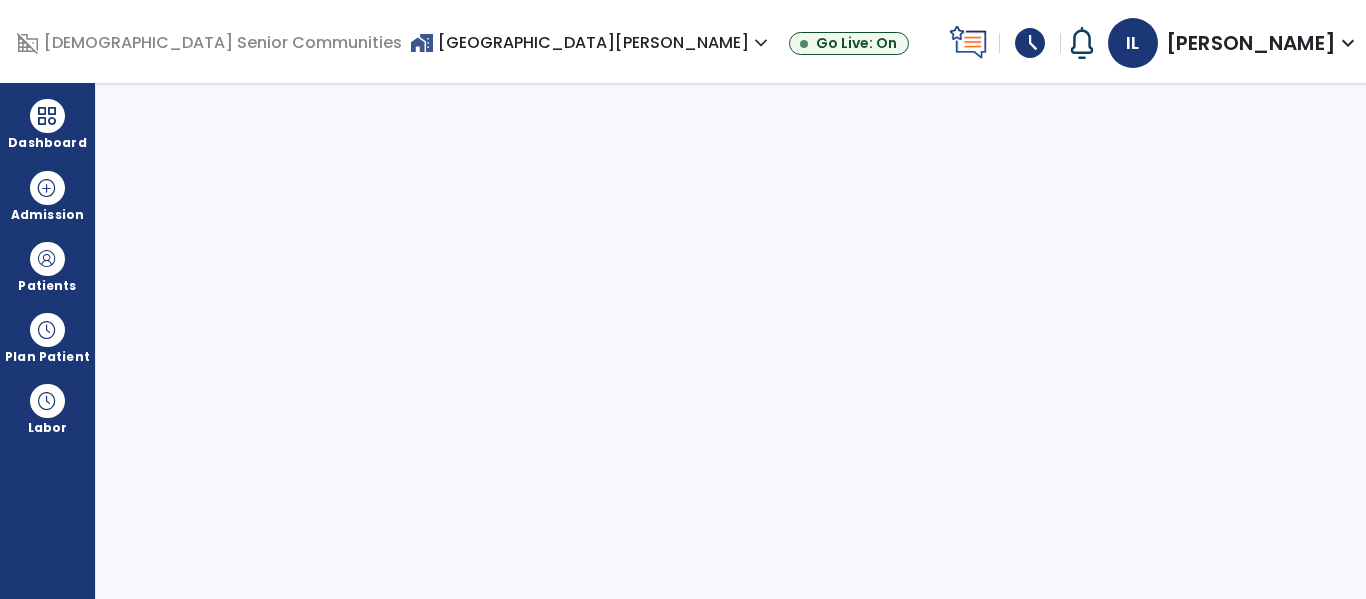select on "****" 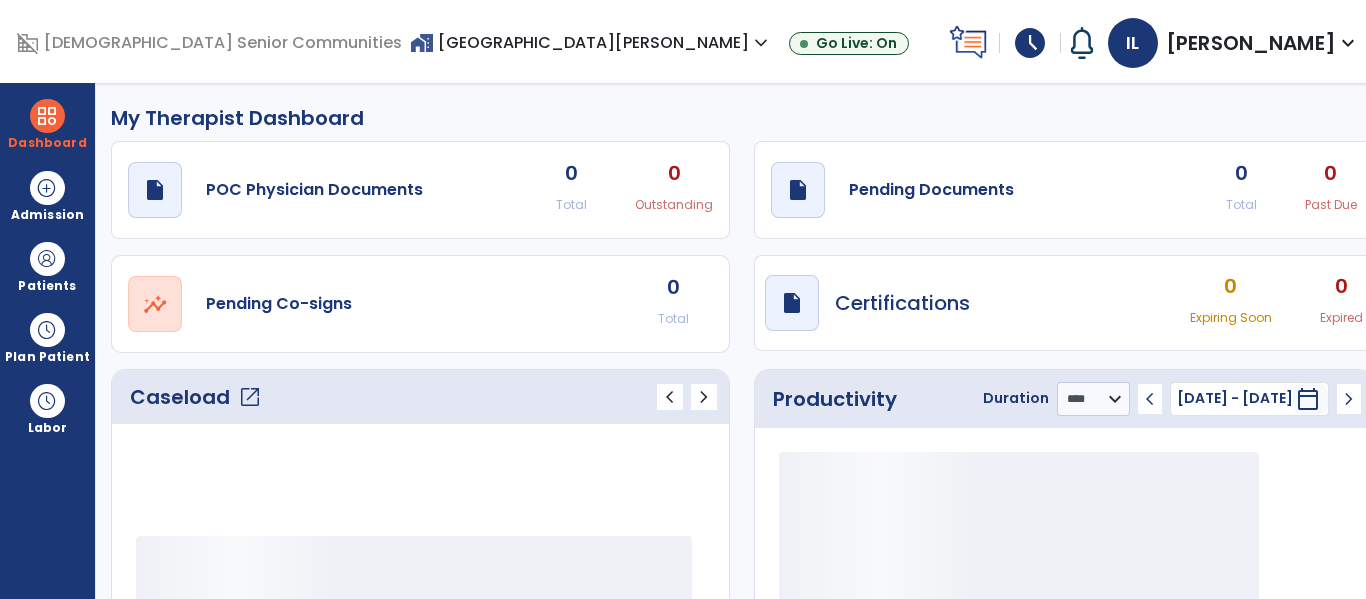 scroll, scrollTop: 0, scrollLeft: 0, axis: both 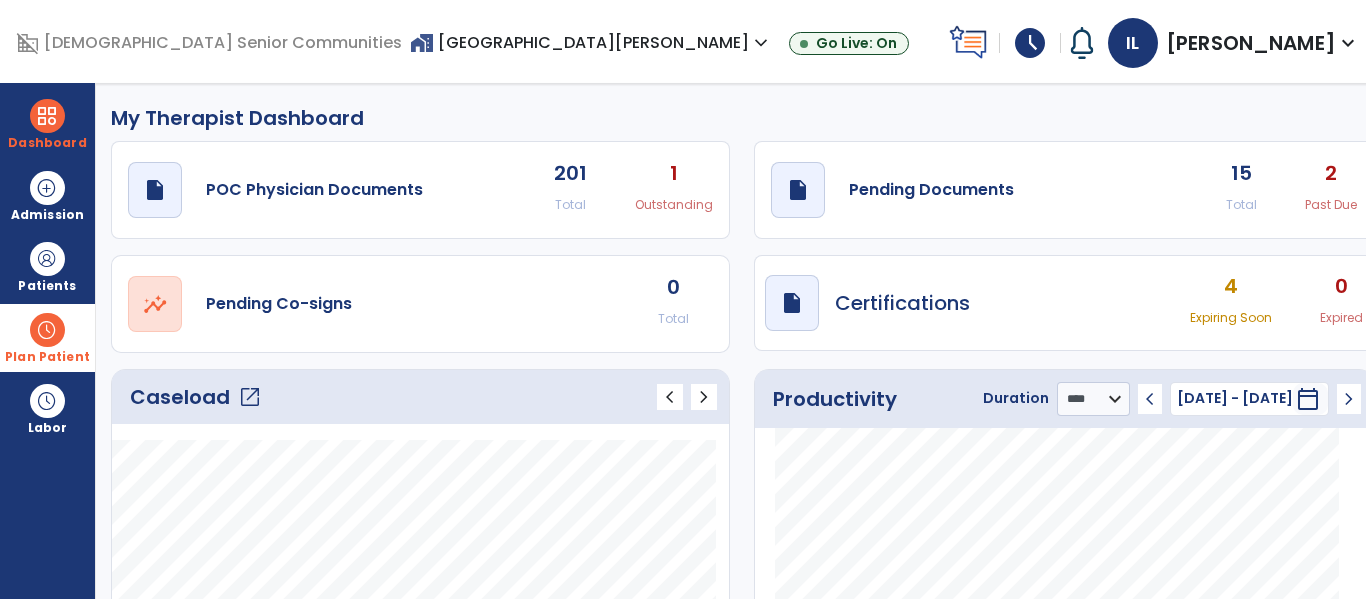 click at bounding box center [47, 330] 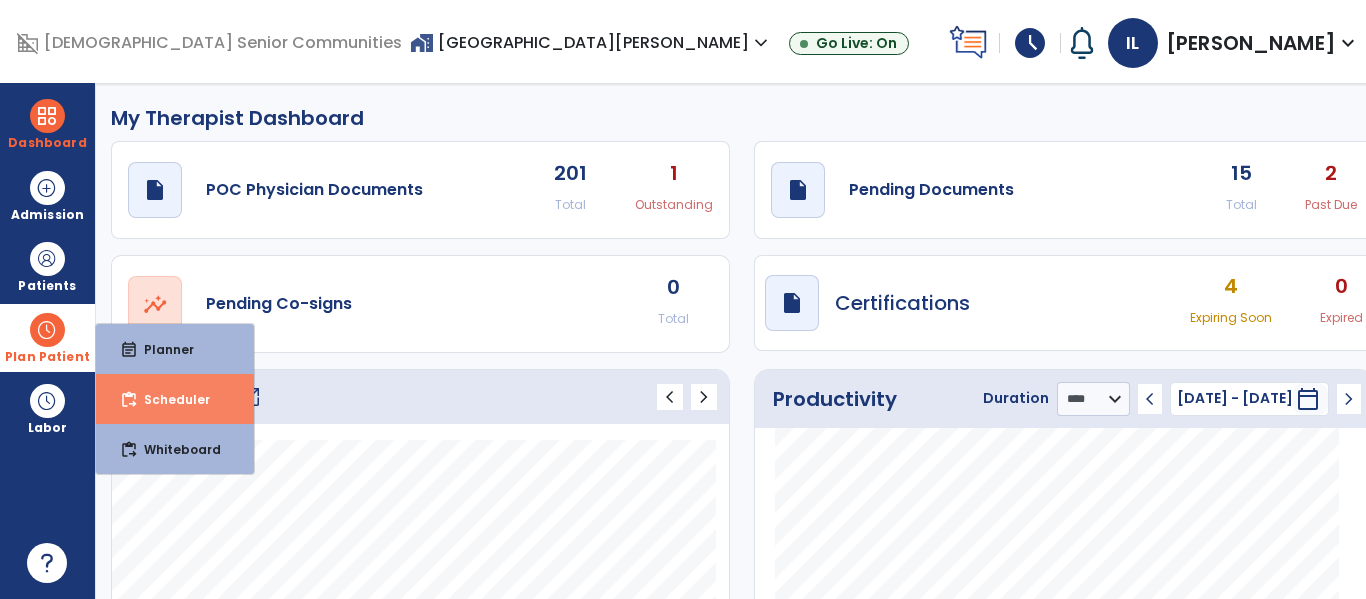 click on "content_paste_go  Scheduler" at bounding box center (175, 399) 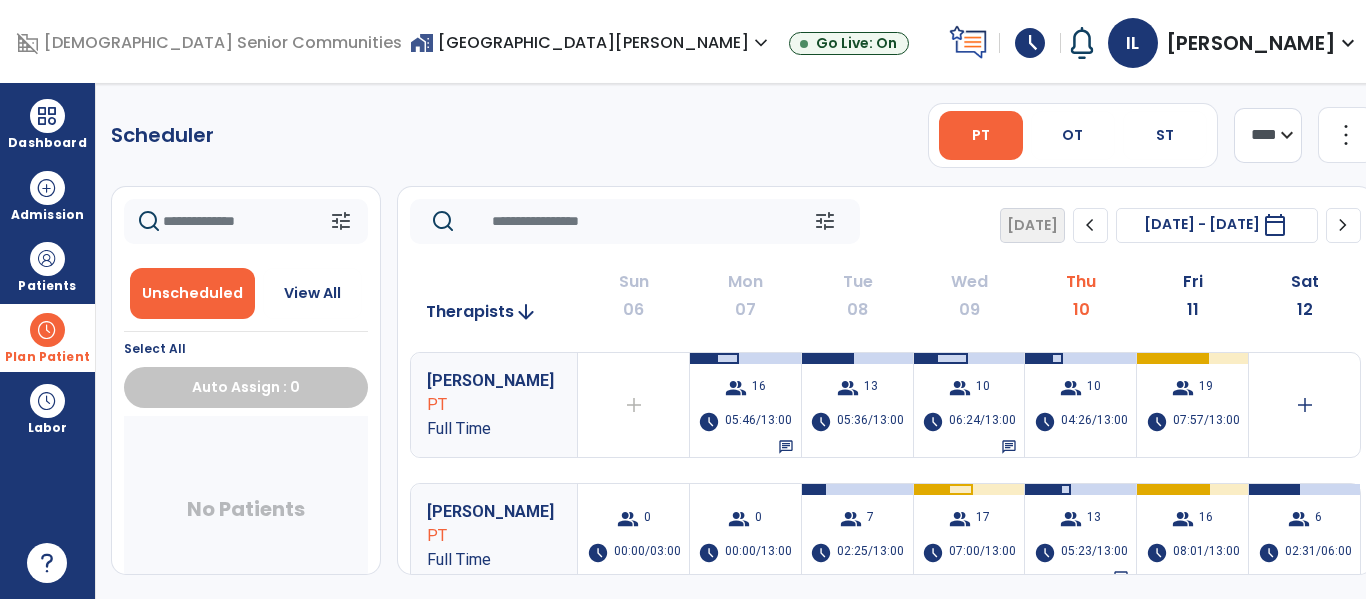 click on "more_vert" 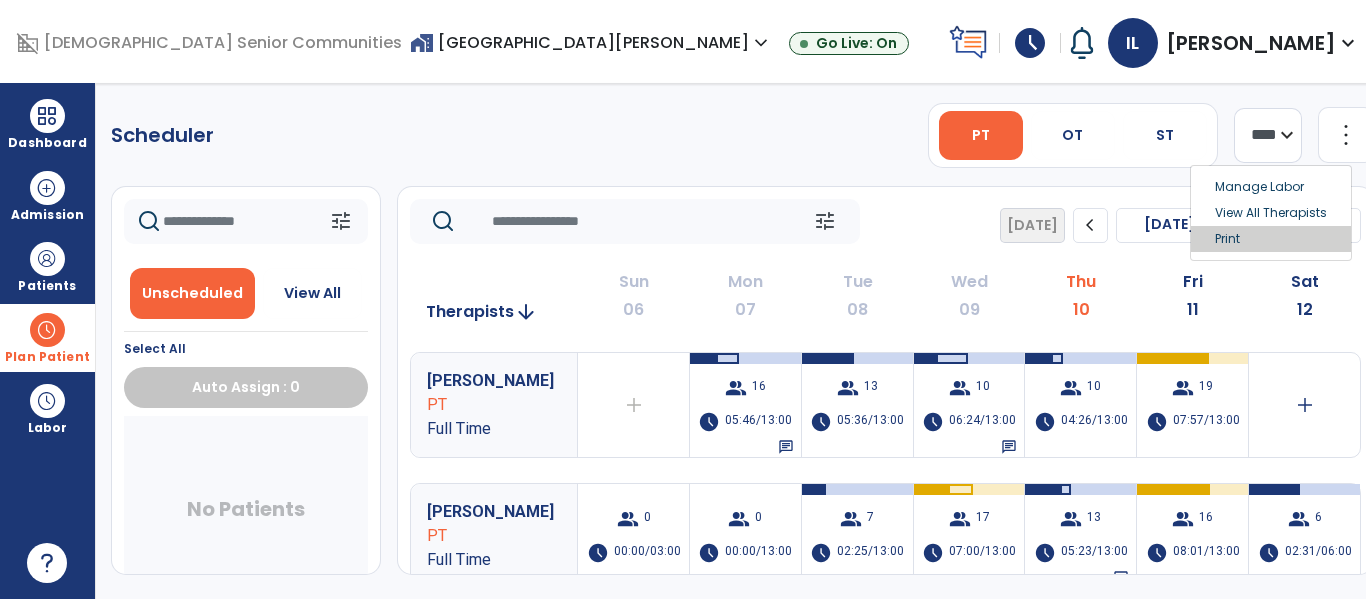 click on "Print" at bounding box center [1271, 239] 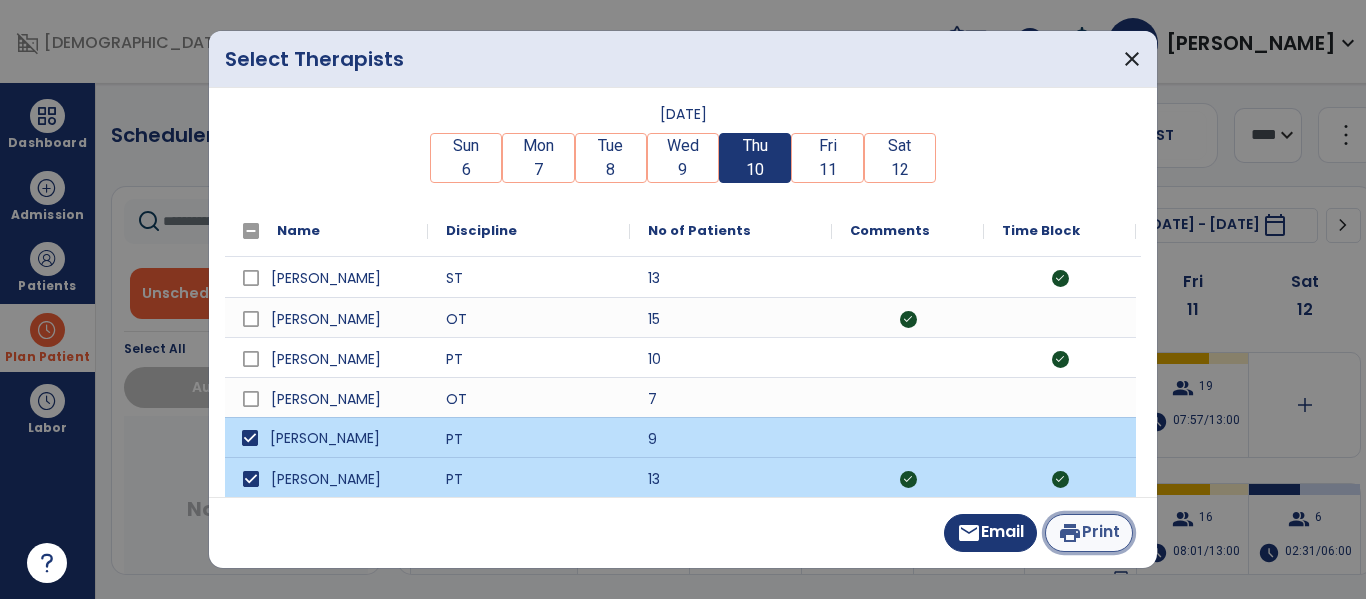 click on "print  Print" at bounding box center [1089, 533] 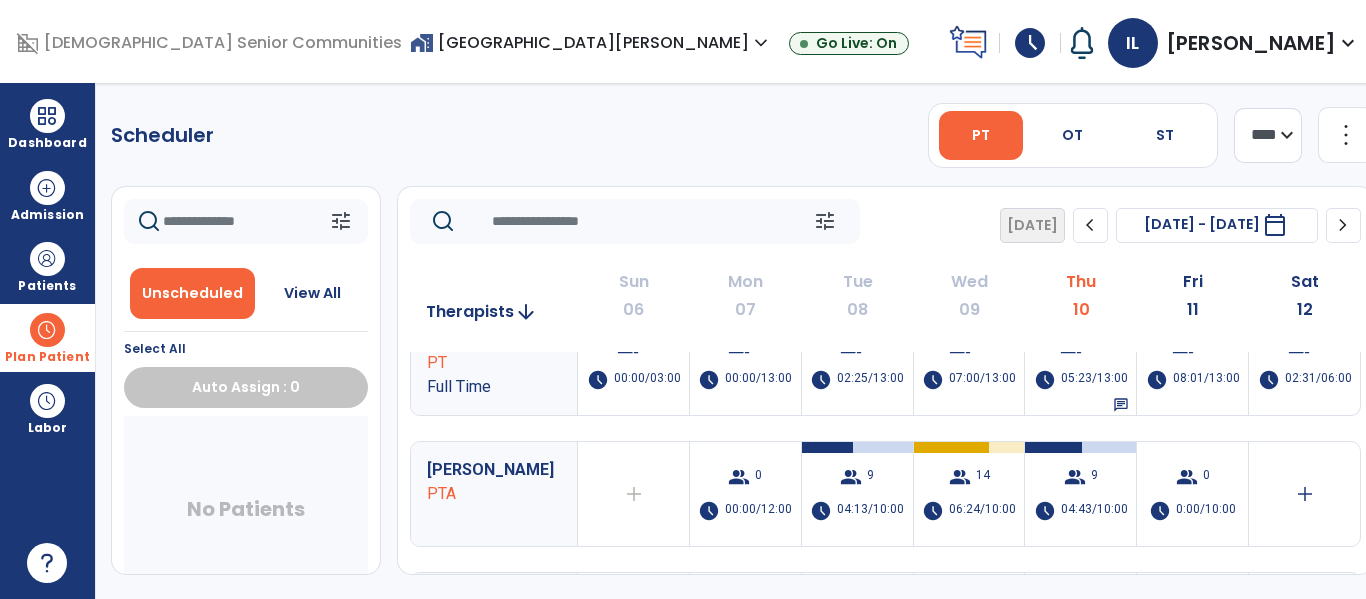 scroll, scrollTop: 176, scrollLeft: 0, axis: vertical 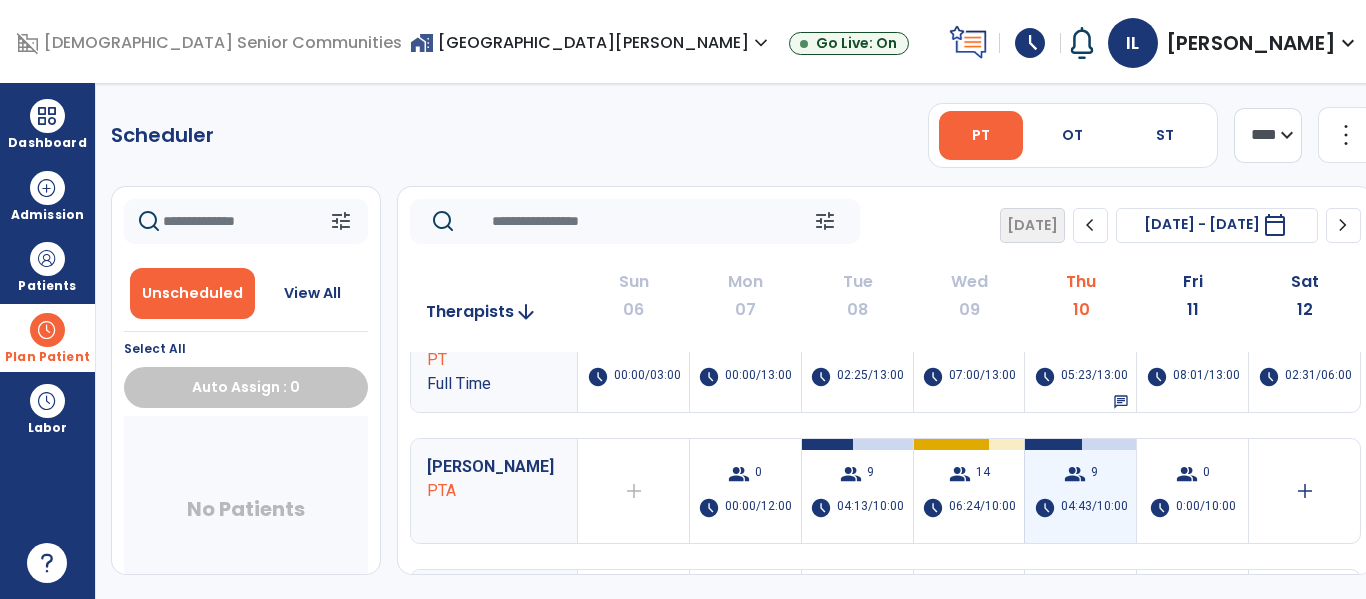 click on "group" at bounding box center [1075, 474] 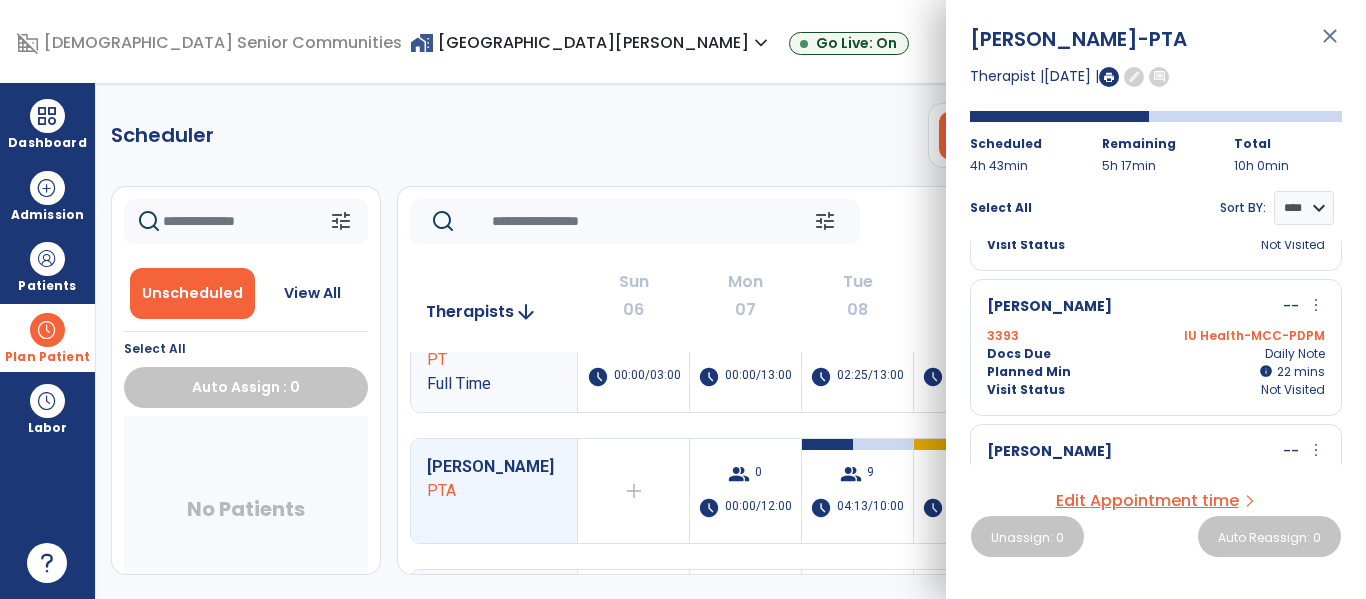 scroll, scrollTop: 1081, scrollLeft: 0, axis: vertical 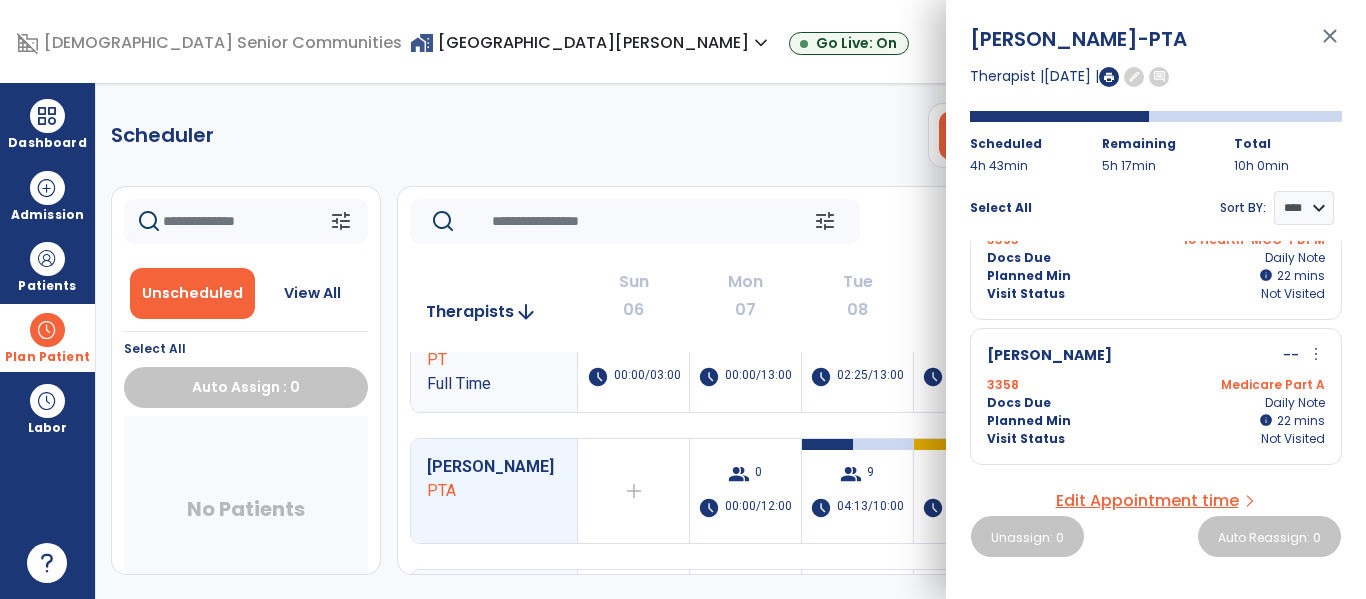 click on "close" at bounding box center (1330, 45) 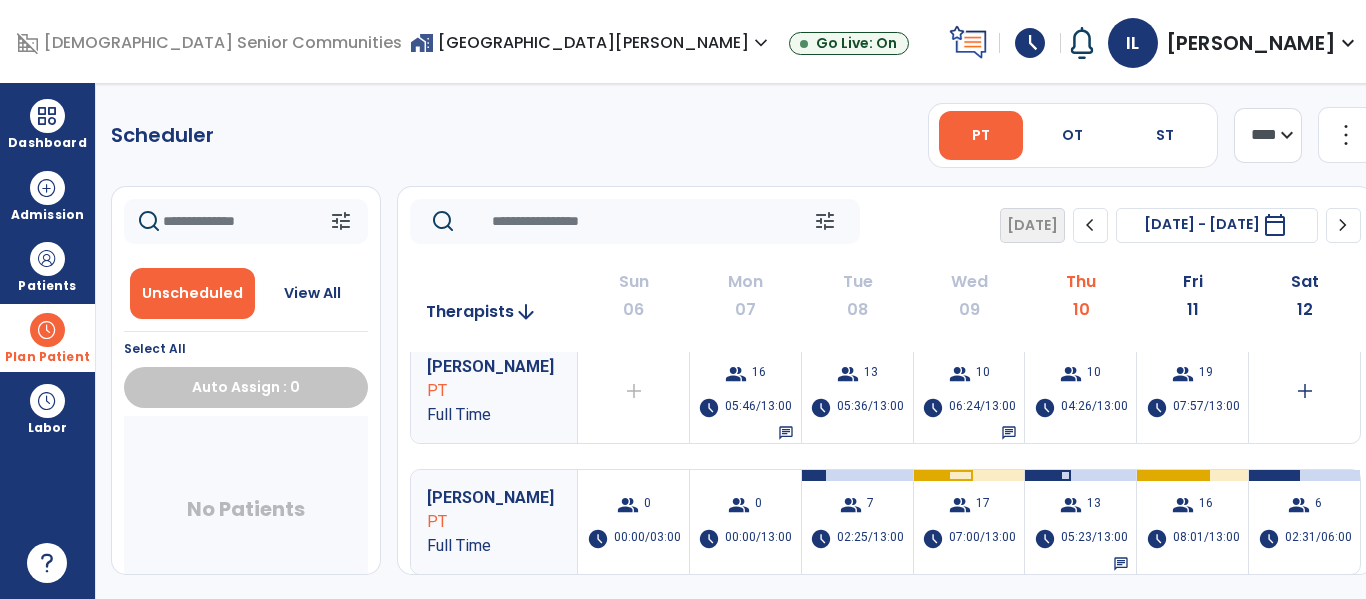 scroll, scrollTop: 9, scrollLeft: 0, axis: vertical 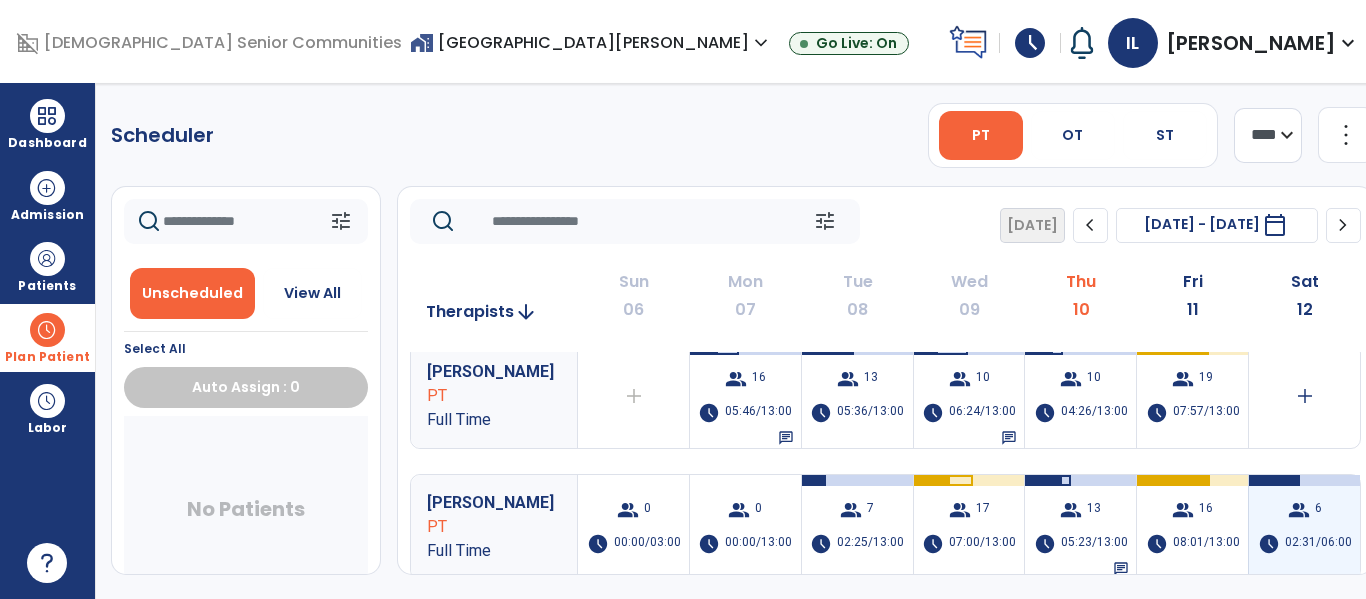 click on "group" at bounding box center [1299, 510] 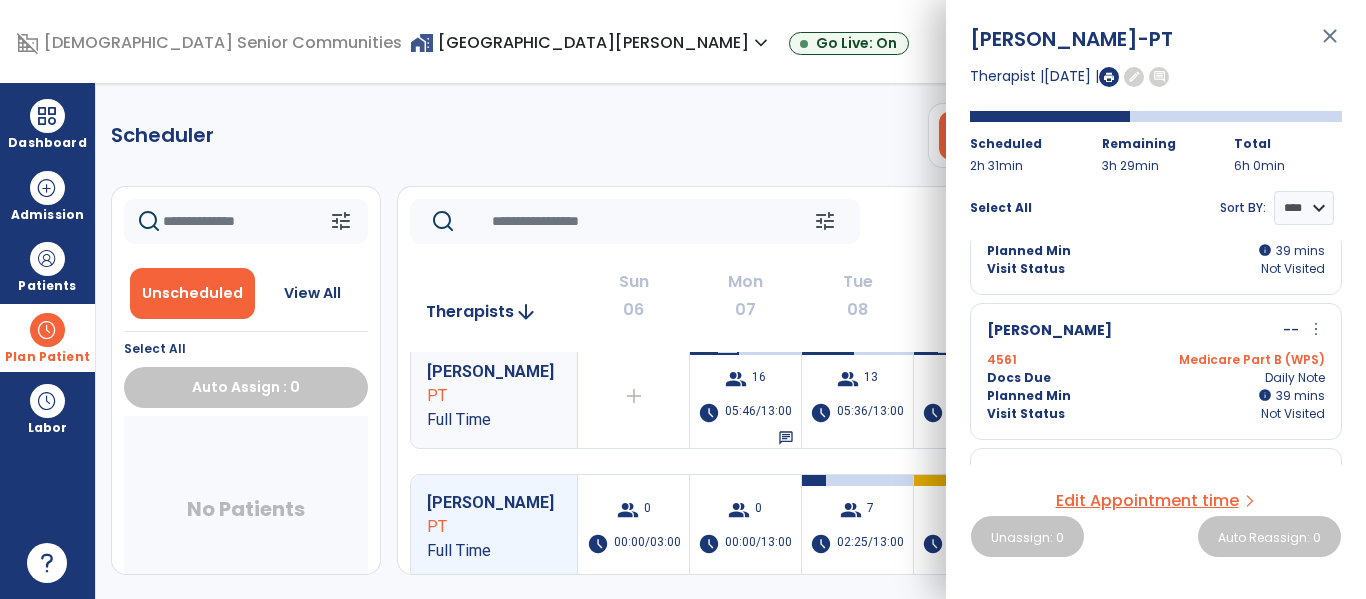 scroll, scrollTop: 0, scrollLeft: 0, axis: both 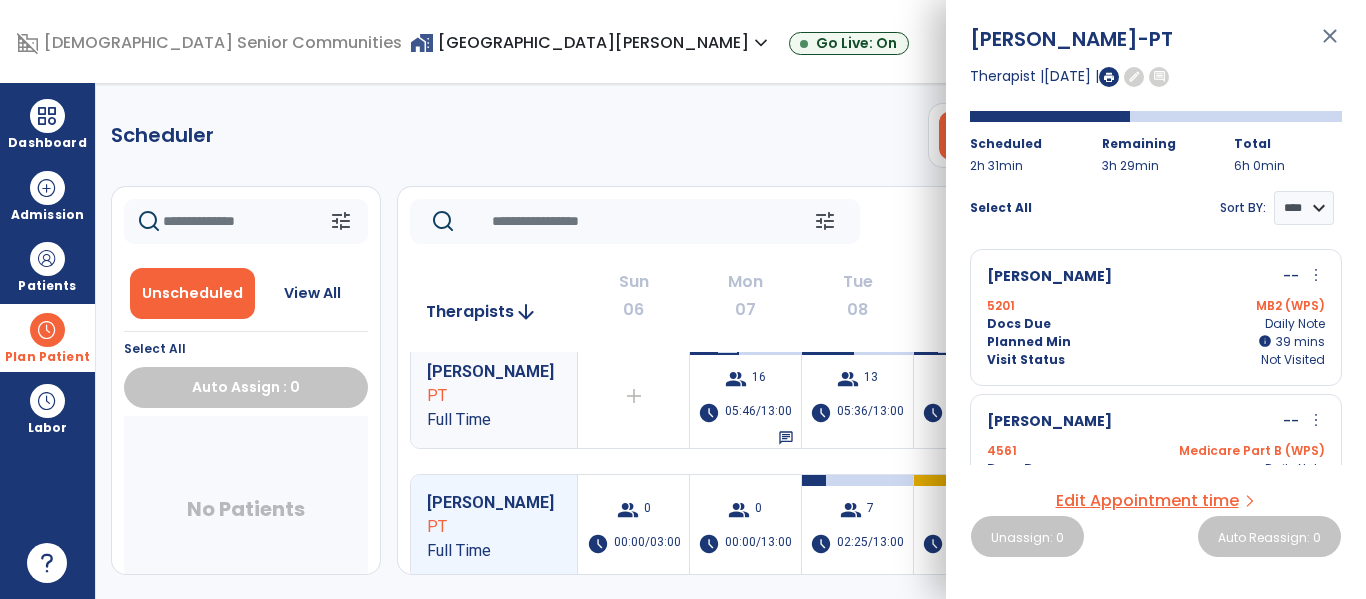 click on "close" at bounding box center [1330, 45] 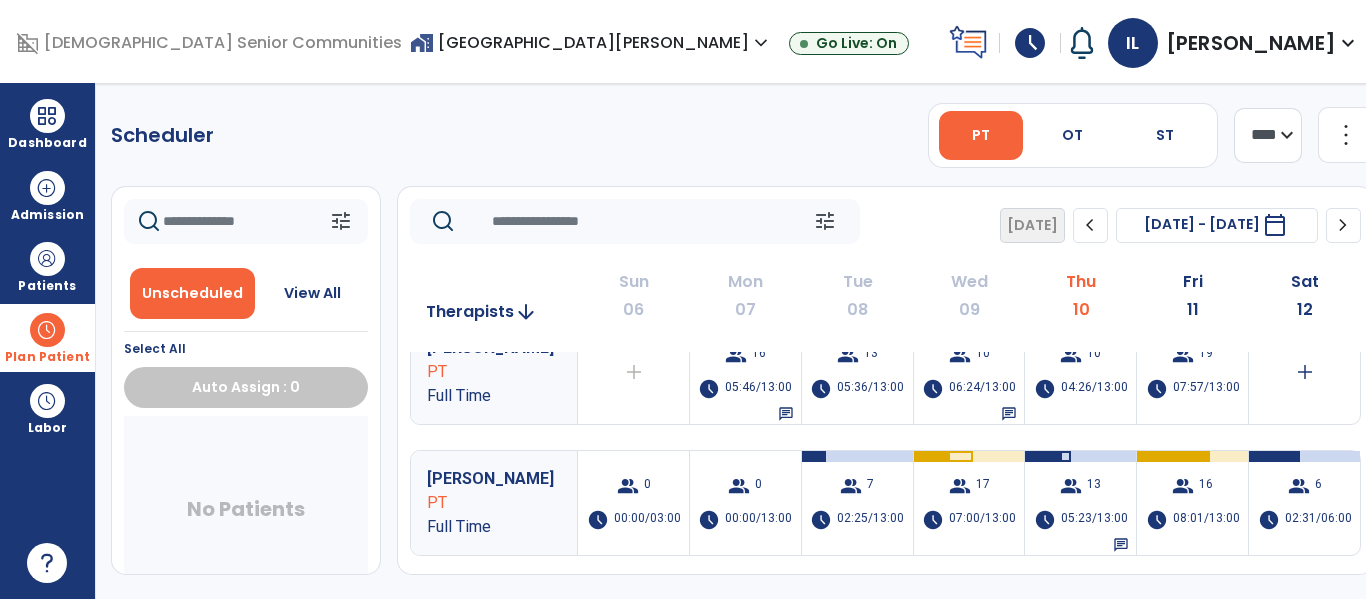 scroll, scrollTop: 0, scrollLeft: 0, axis: both 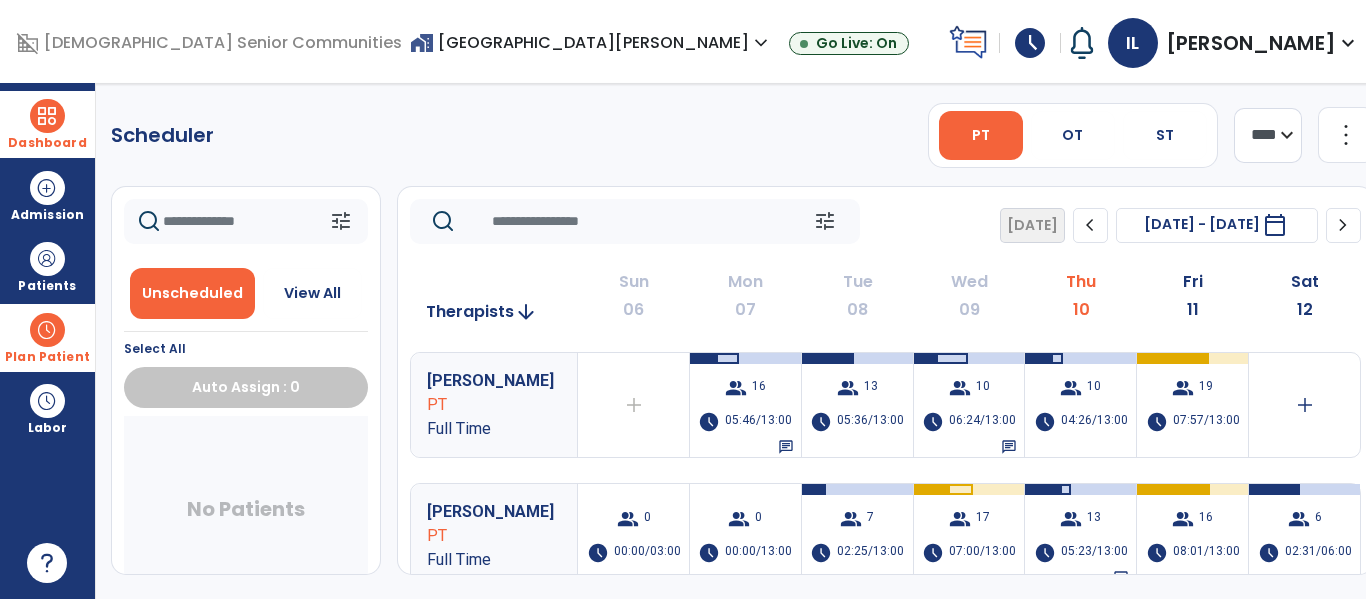 click at bounding box center [47, 116] 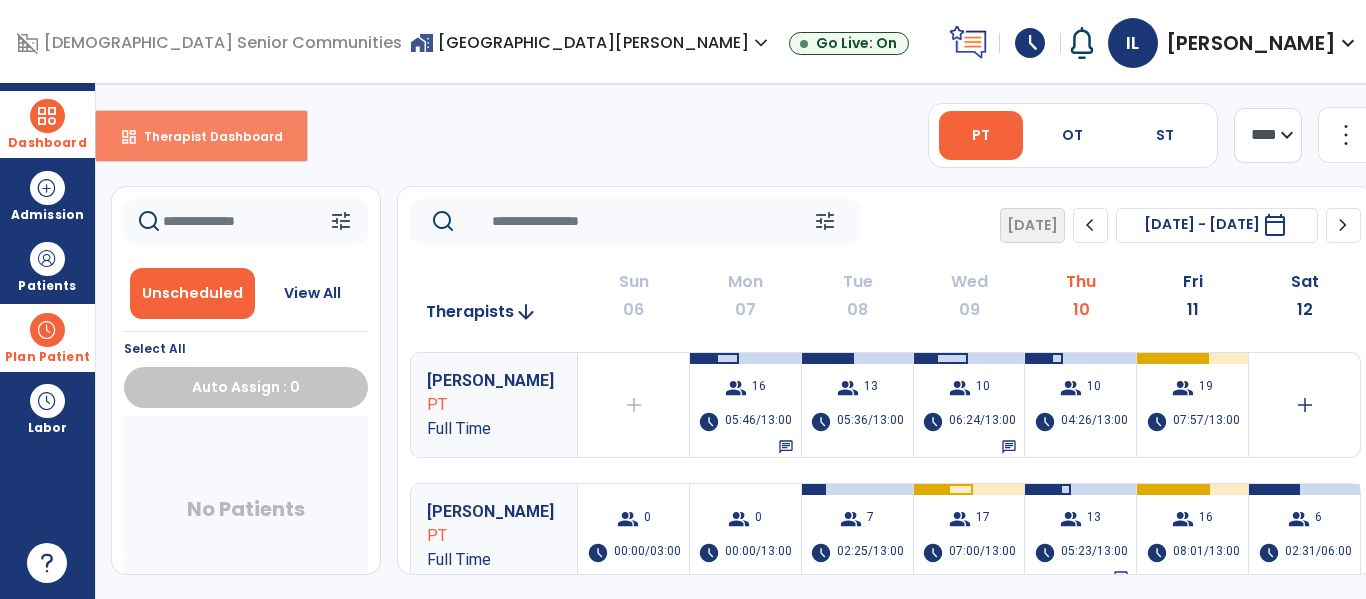 click on "Therapist Dashboard" at bounding box center [205, 136] 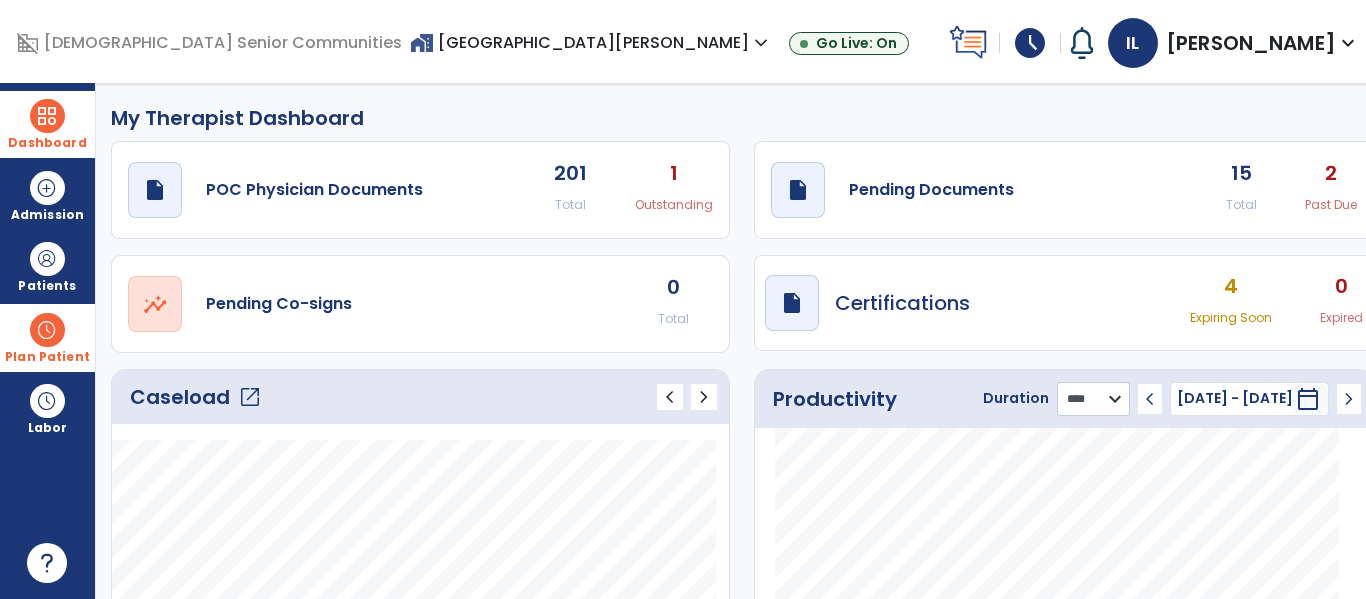 click on "******** **** ***" 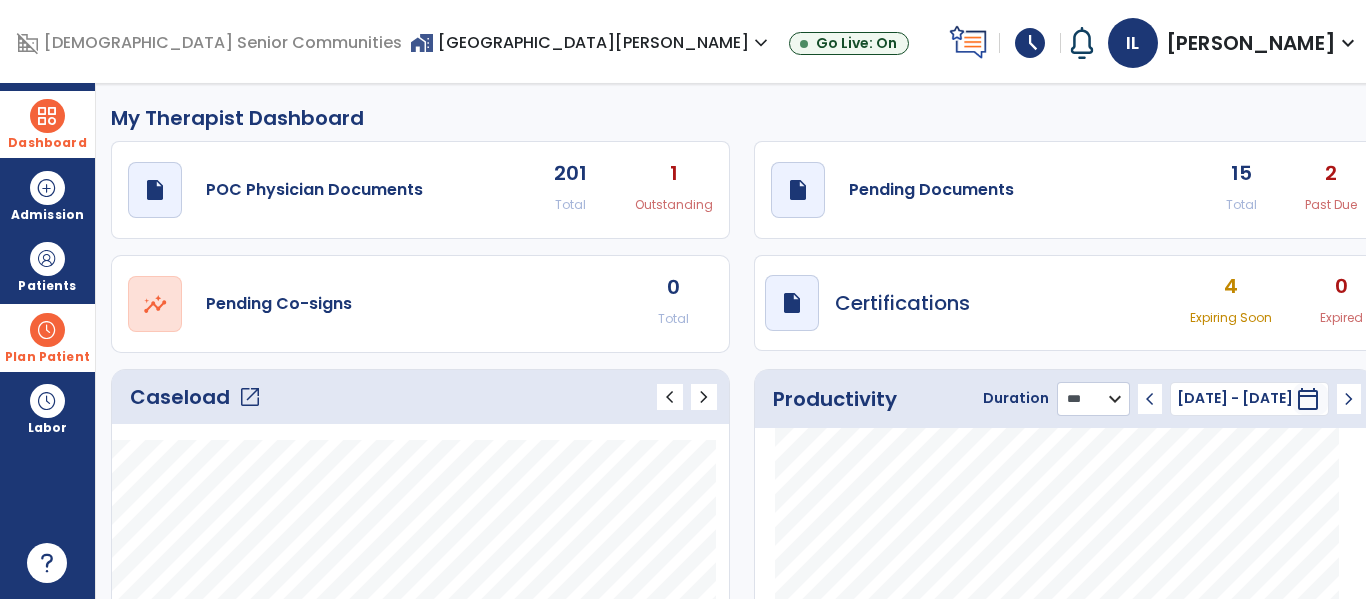 click on "******** **** ***" 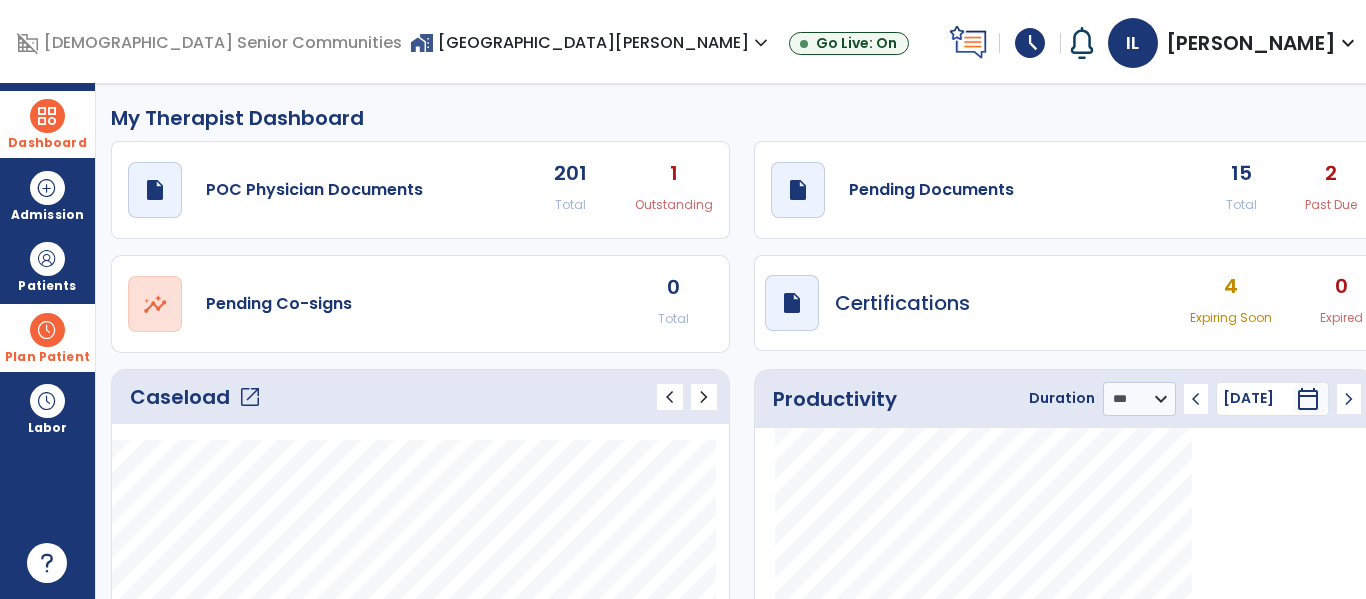 click on "chevron_left" 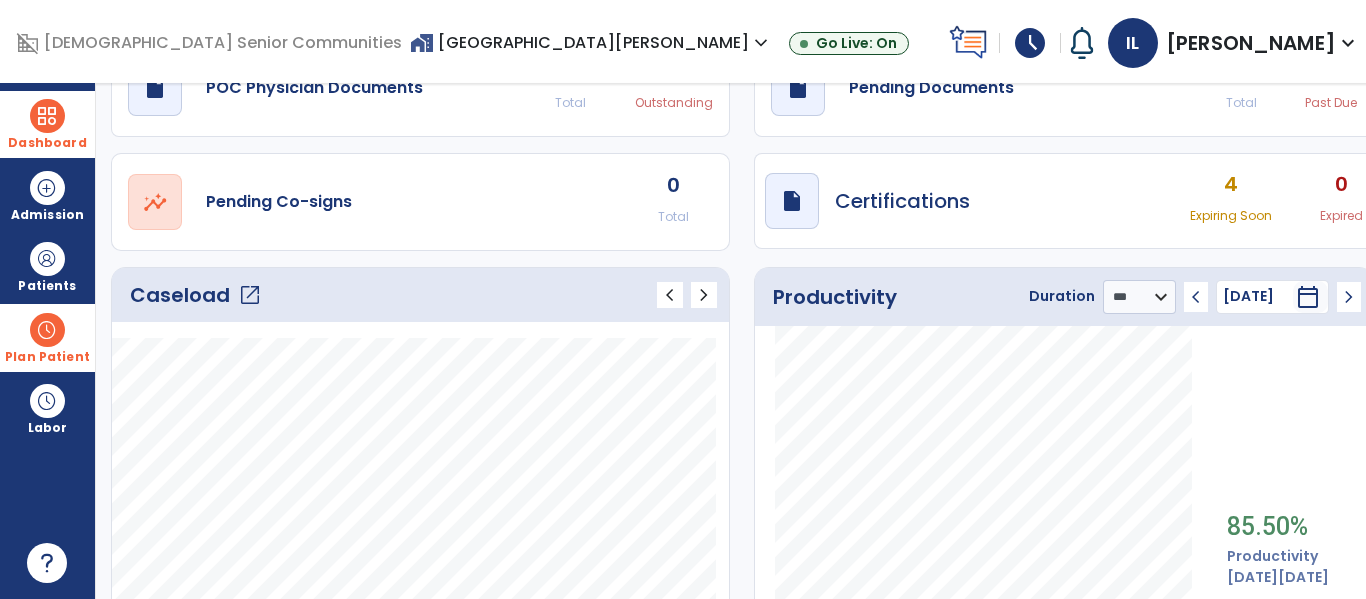 scroll, scrollTop: 160, scrollLeft: 0, axis: vertical 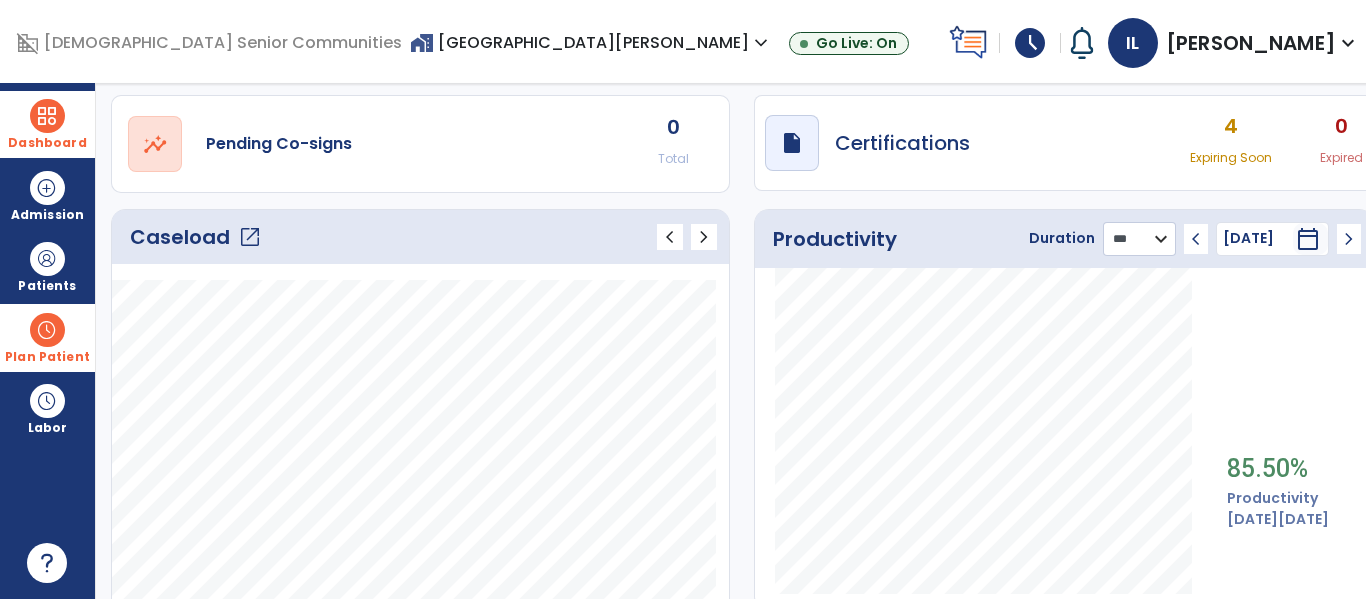 click on "******** **** ***" 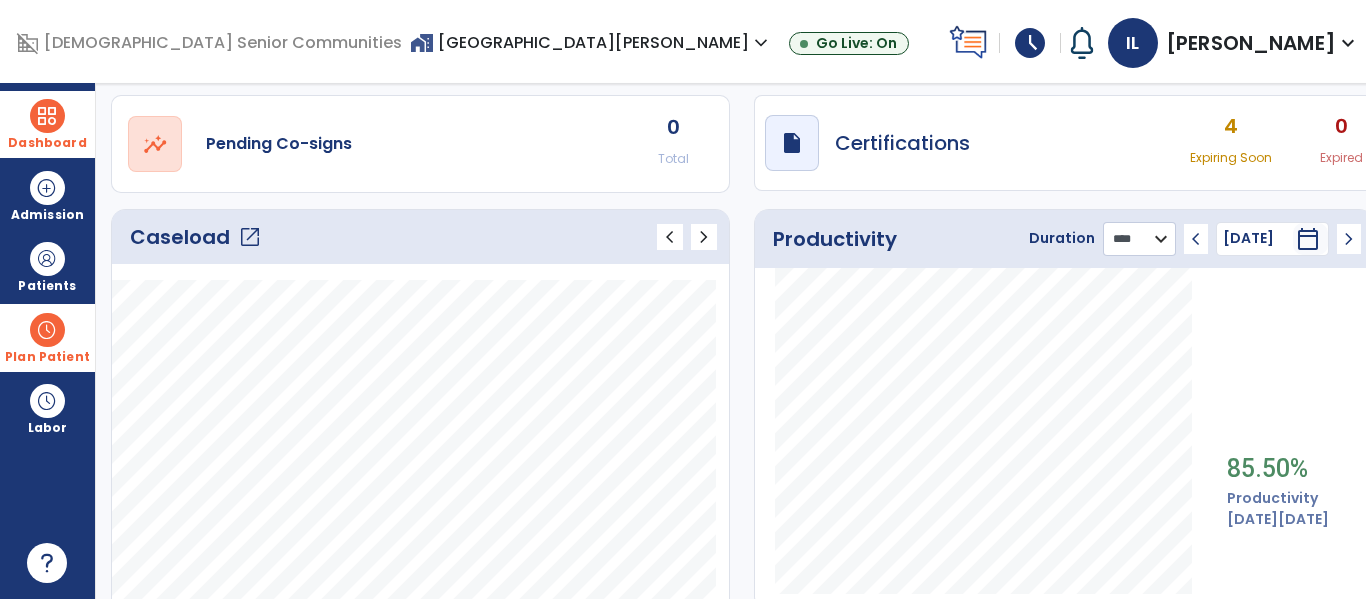 click on "******** **** ***" 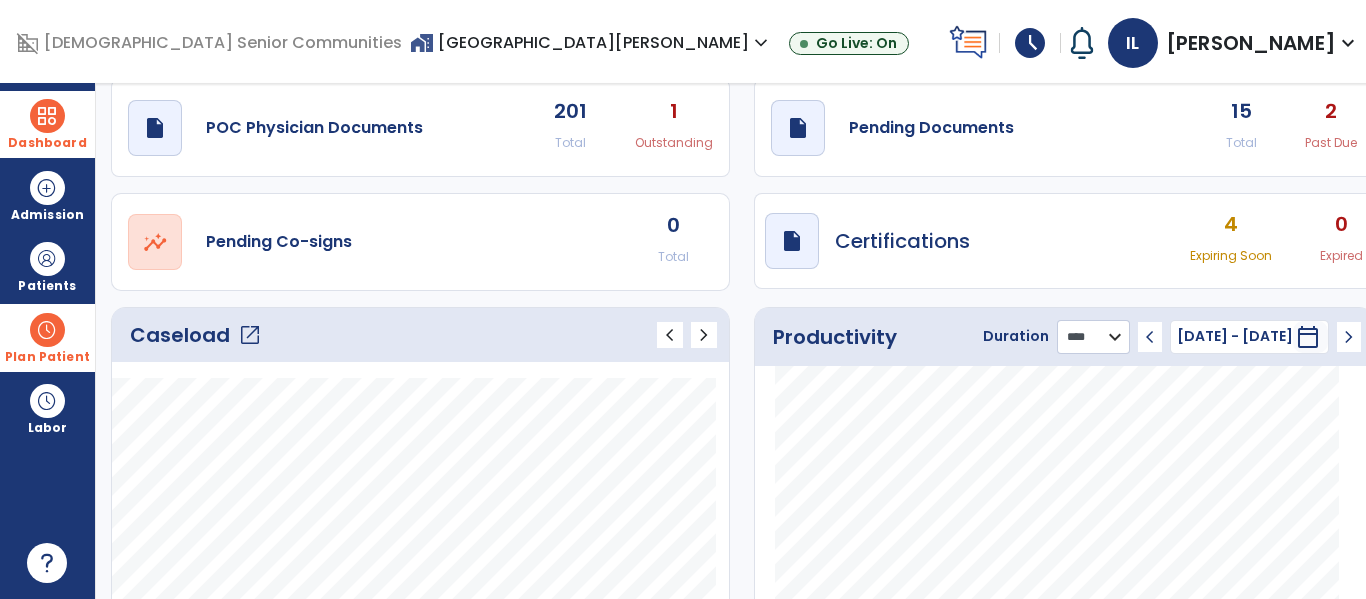 scroll, scrollTop: 0, scrollLeft: 0, axis: both 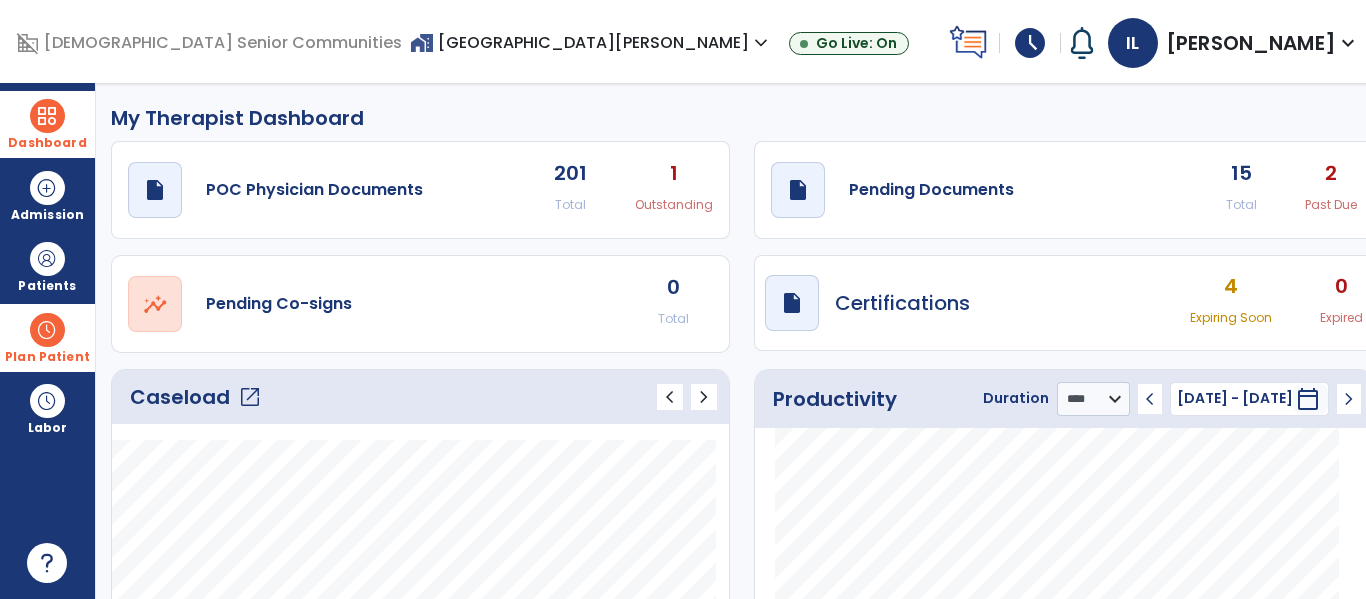 click on "Past Due" 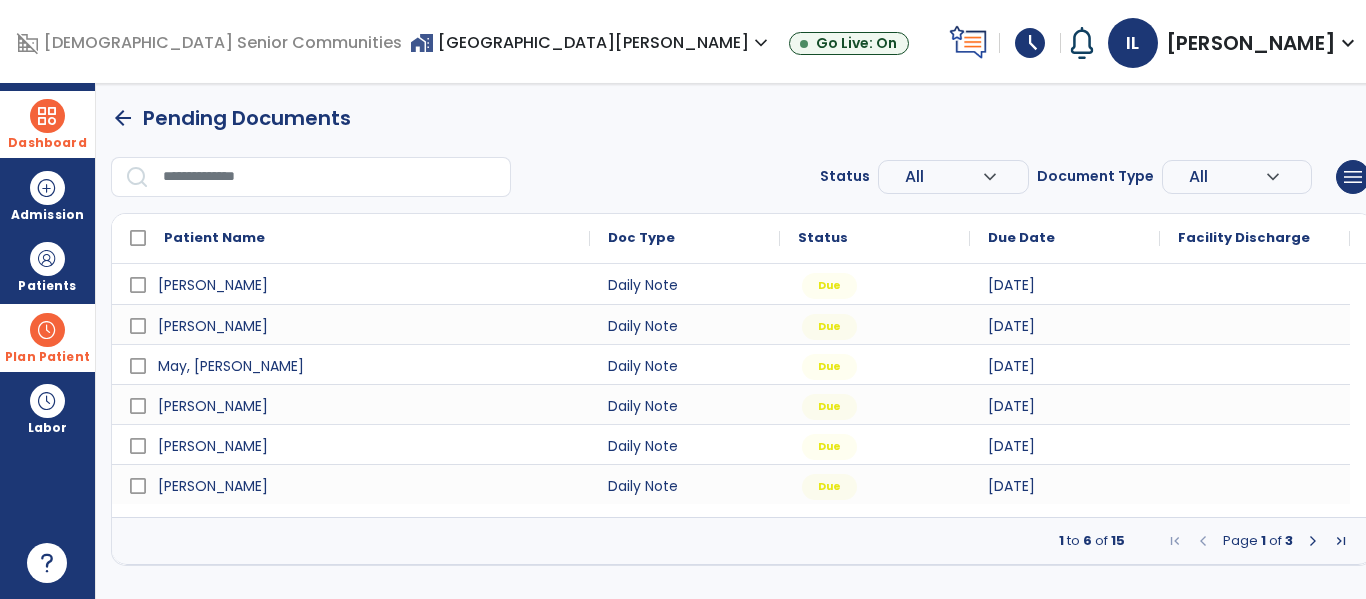 click at bounding box center [1341, 541] 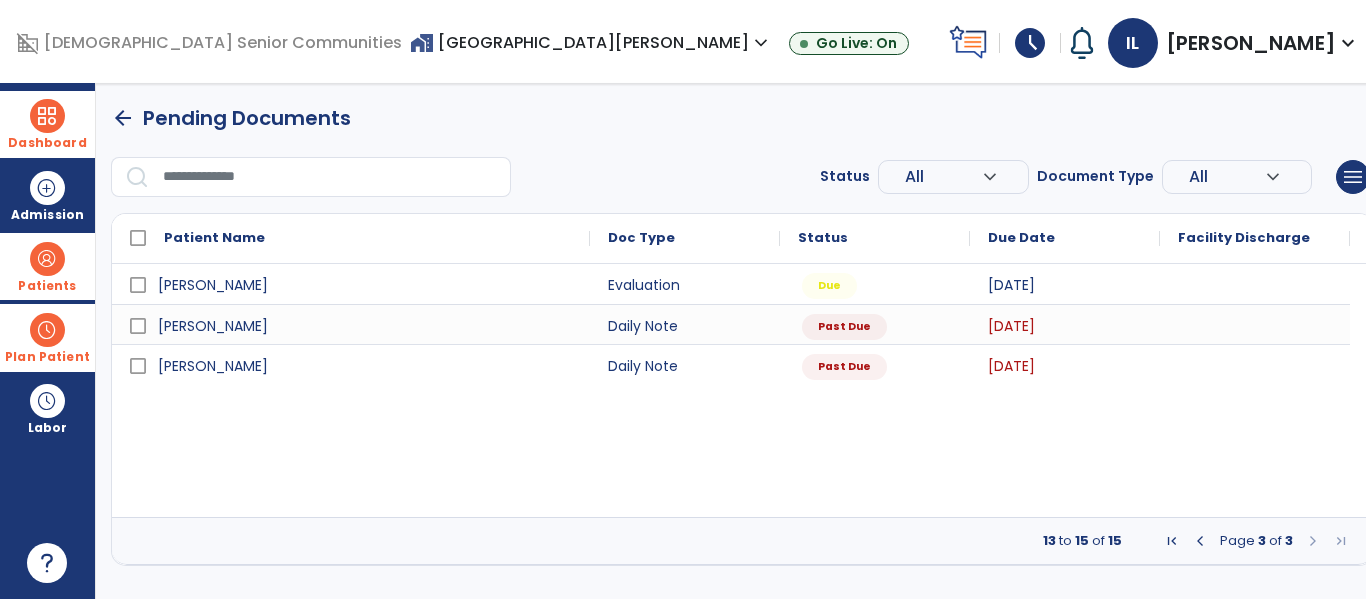 click at bounding box center [47, 259] 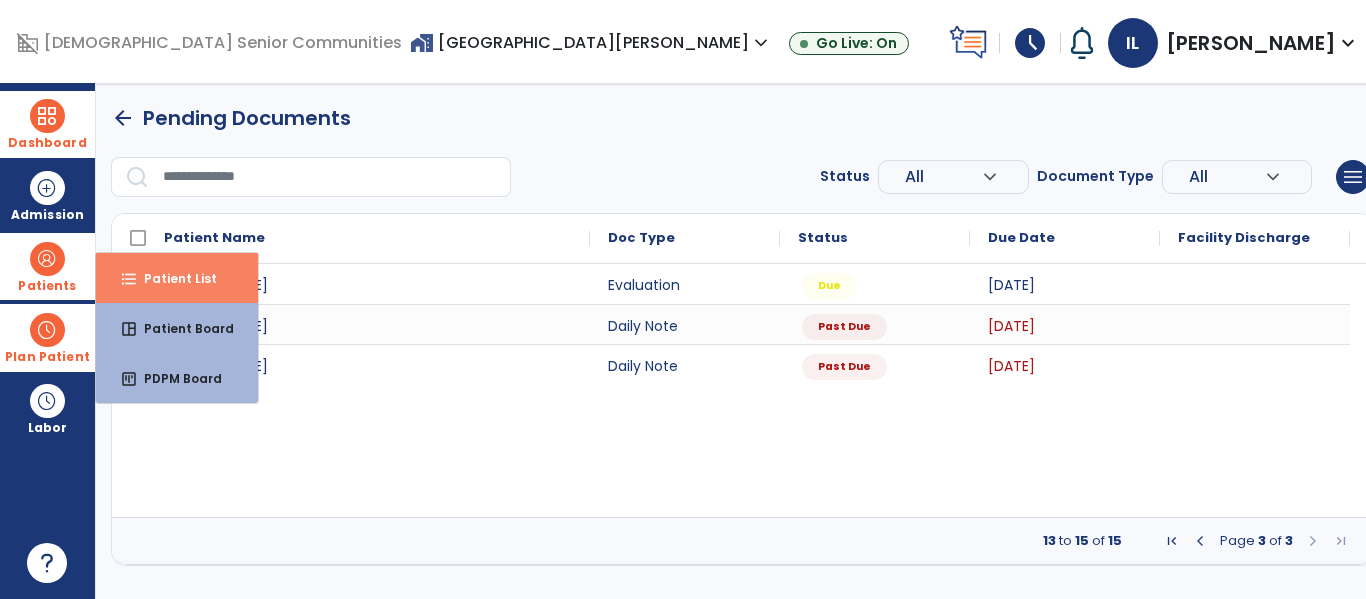 click on "Patient List" at bounding box center (172, 278) 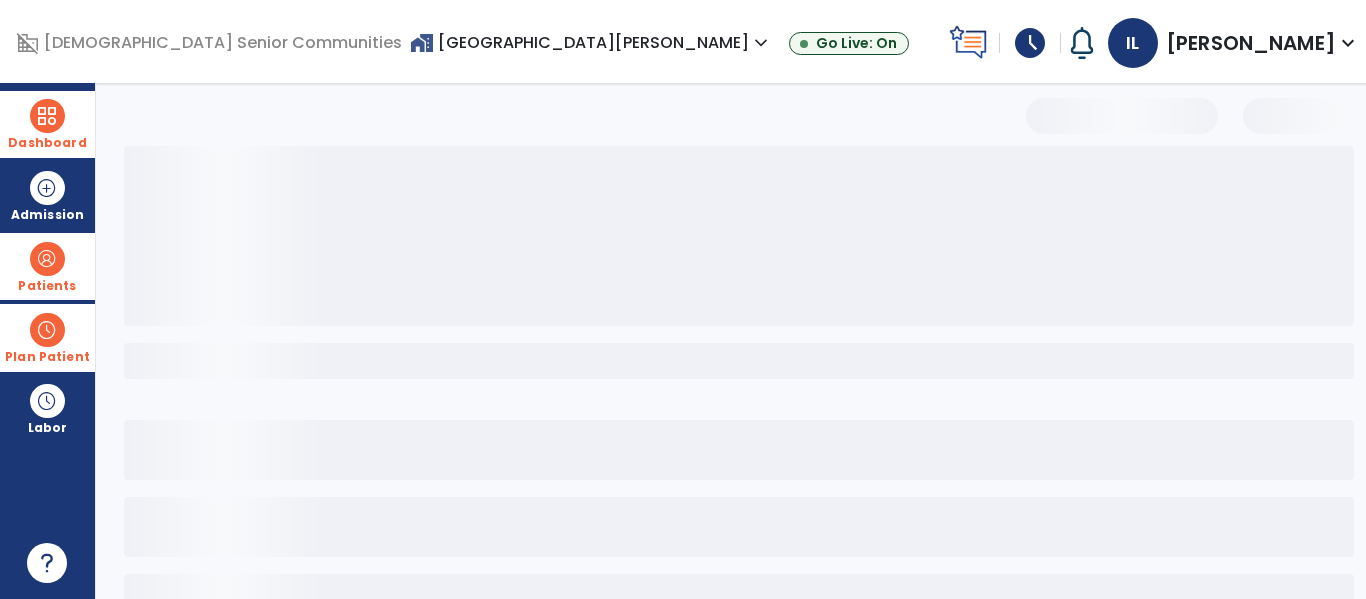 select on "***" 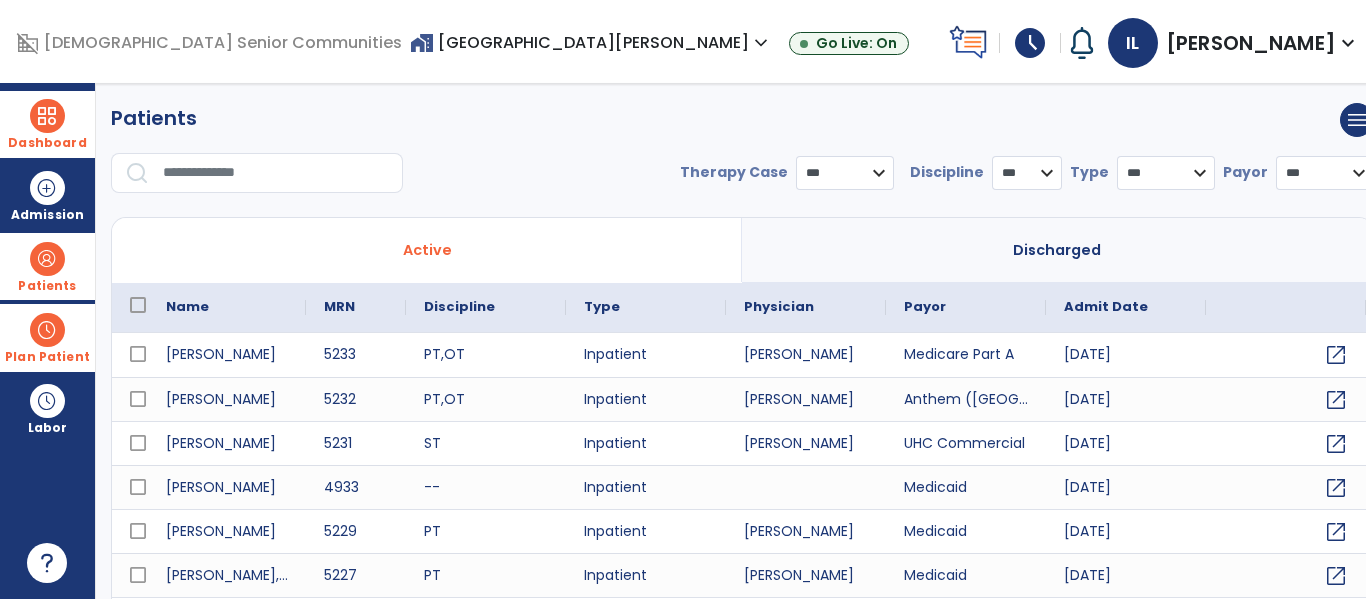click at bounding box center [276, 173] 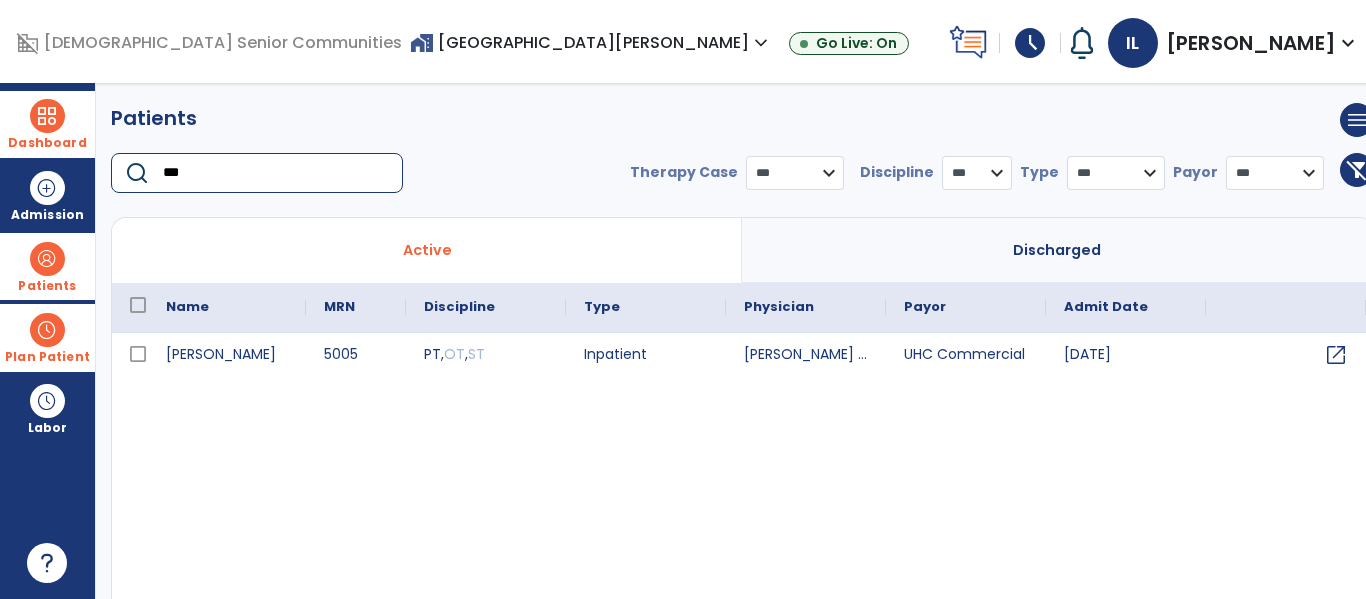 type on "***" 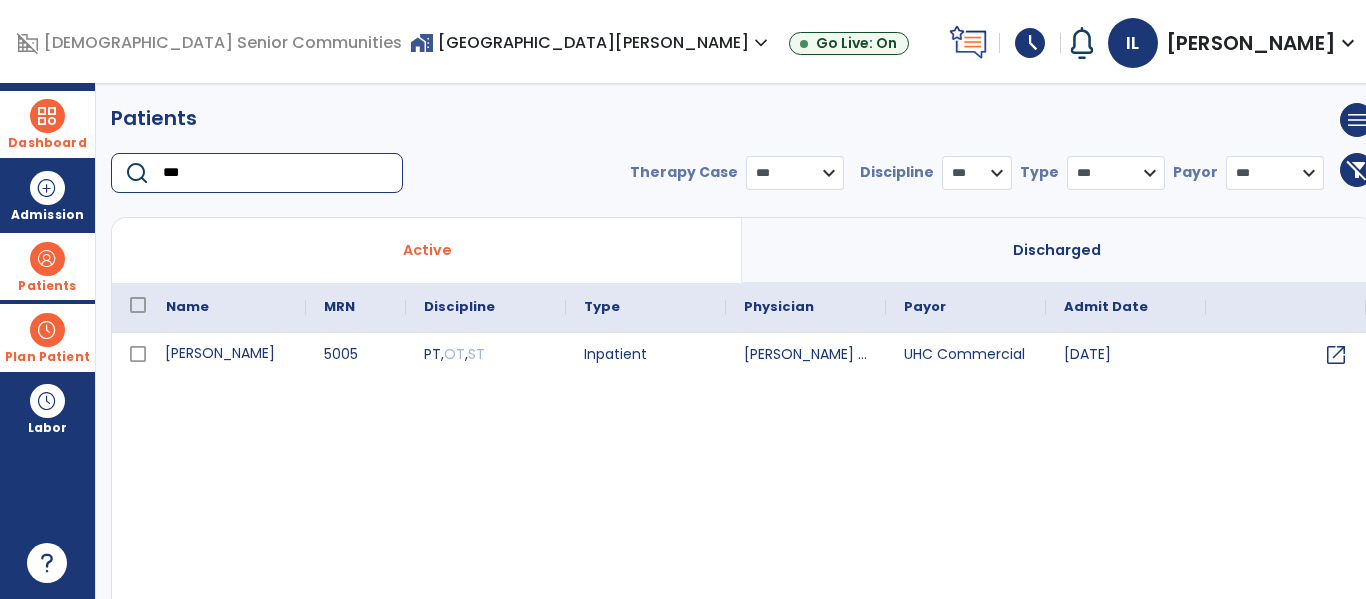 click on "[PERSON_NAME]" at bounding box center [227, 355] 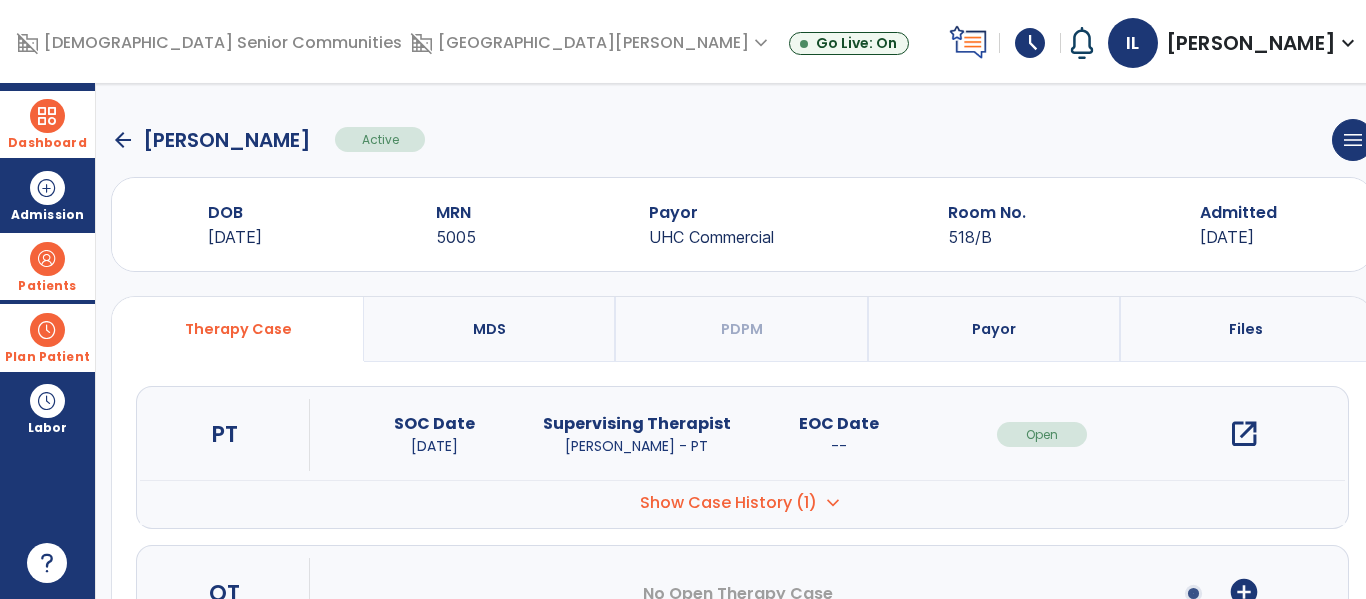 click on "open_in_new" at bounding box center (1244, 434) 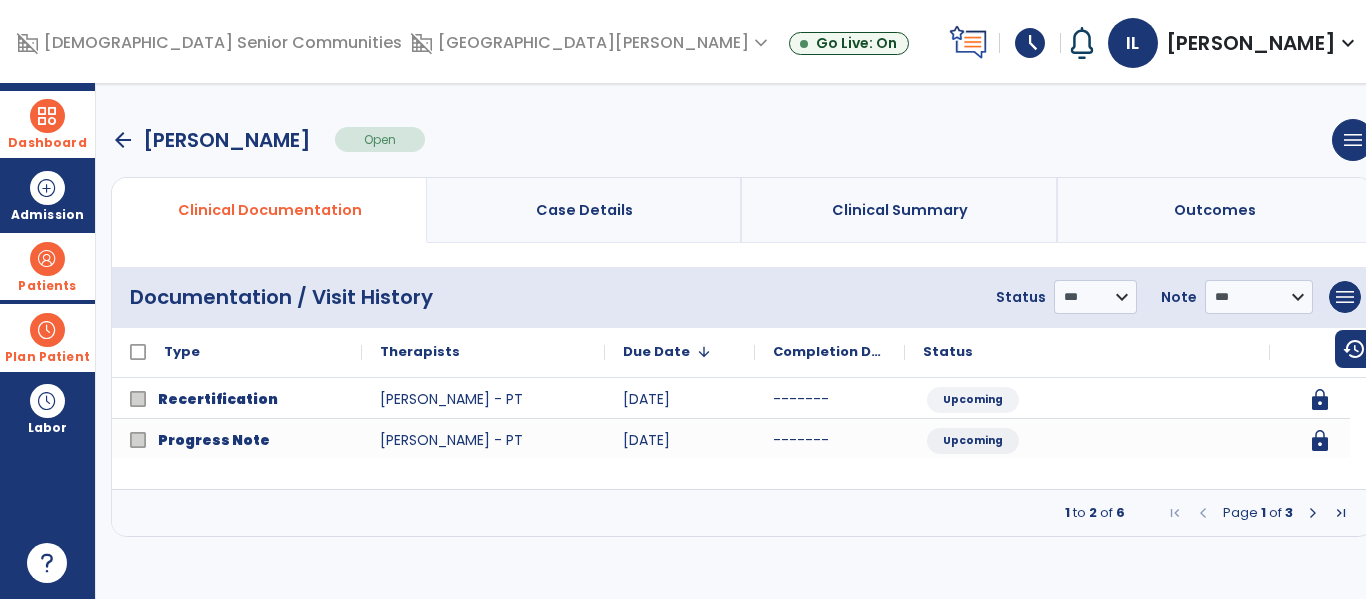 click at bounding box center (1341, 513) 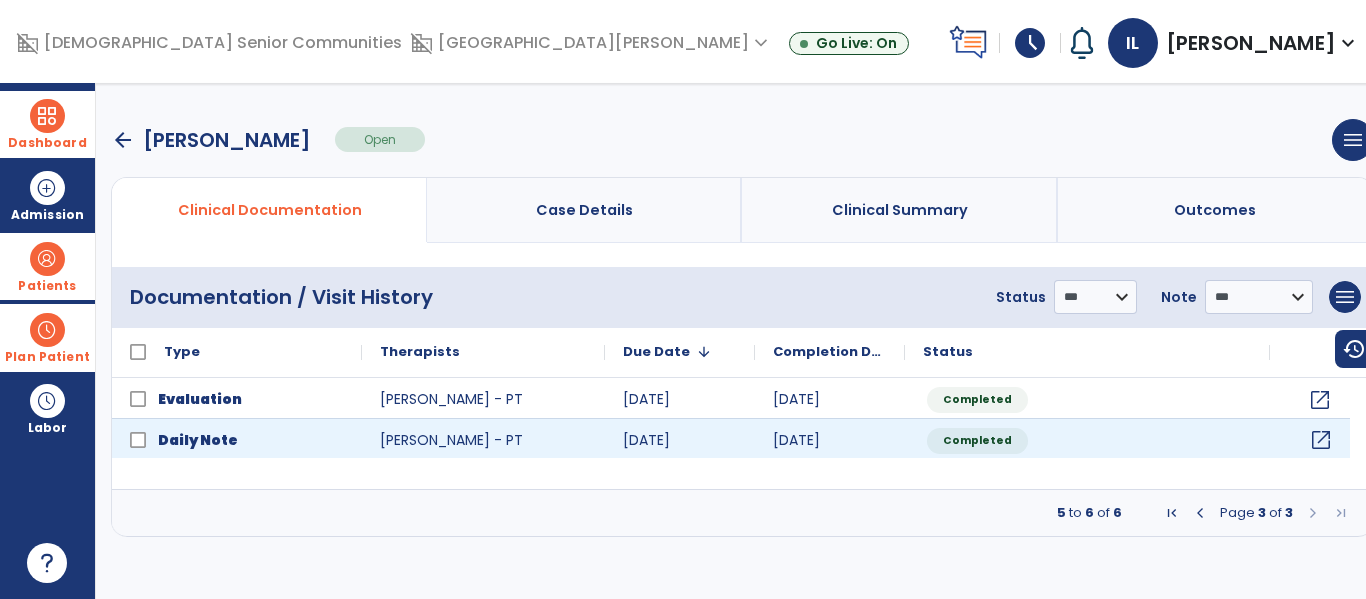 click on "open_in_new" 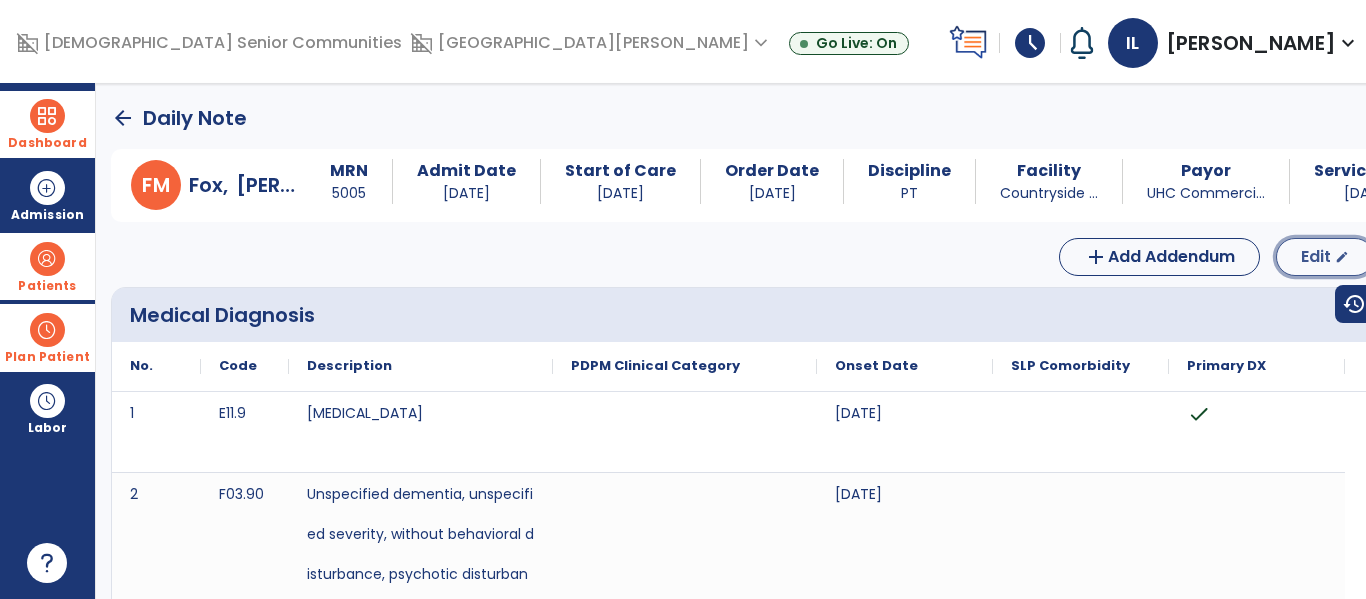 click on "Edit" 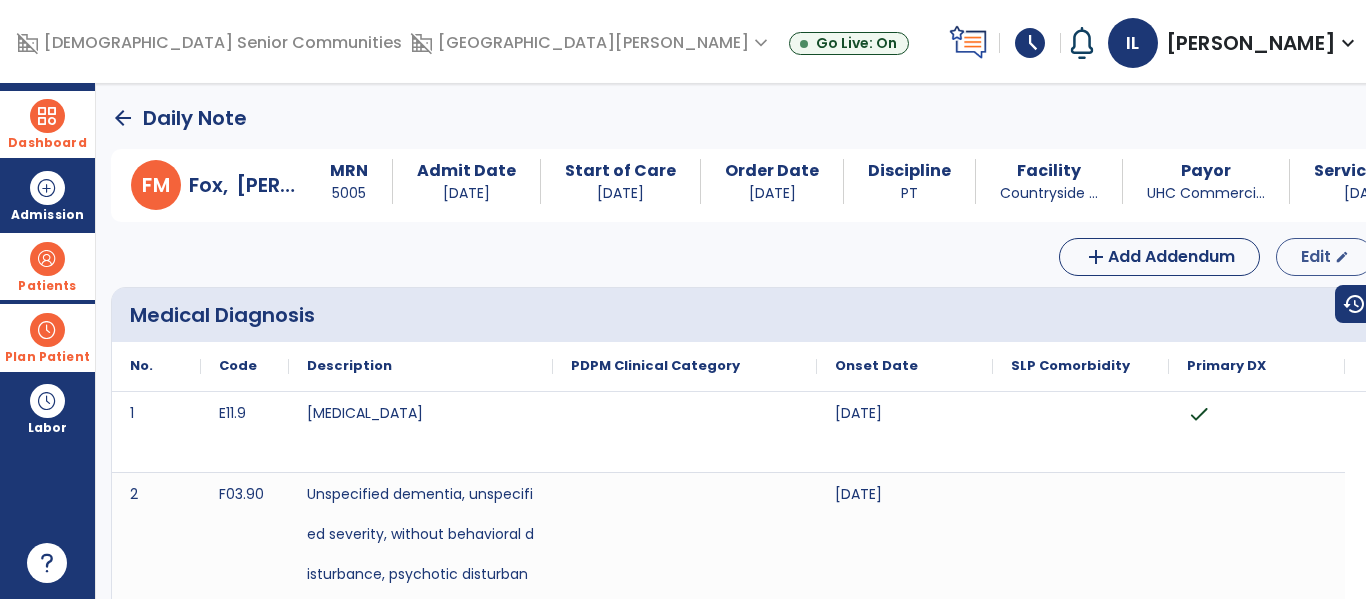 select on "*" 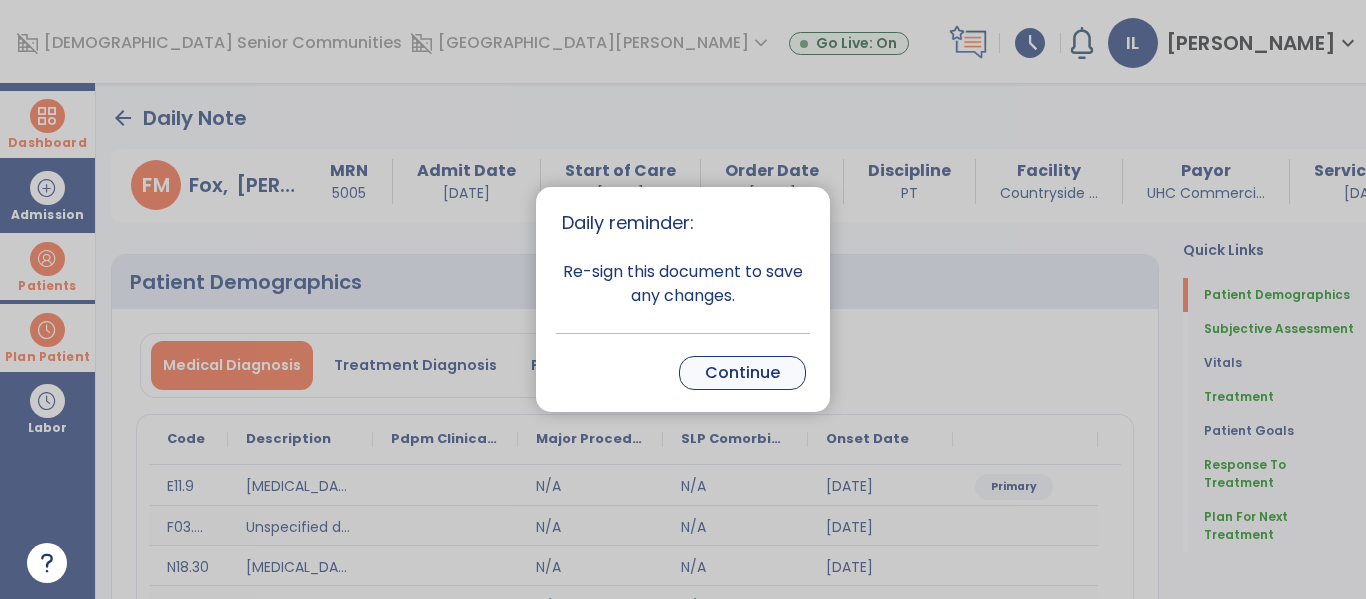click on "Continue" at bounding box center (742, 373) 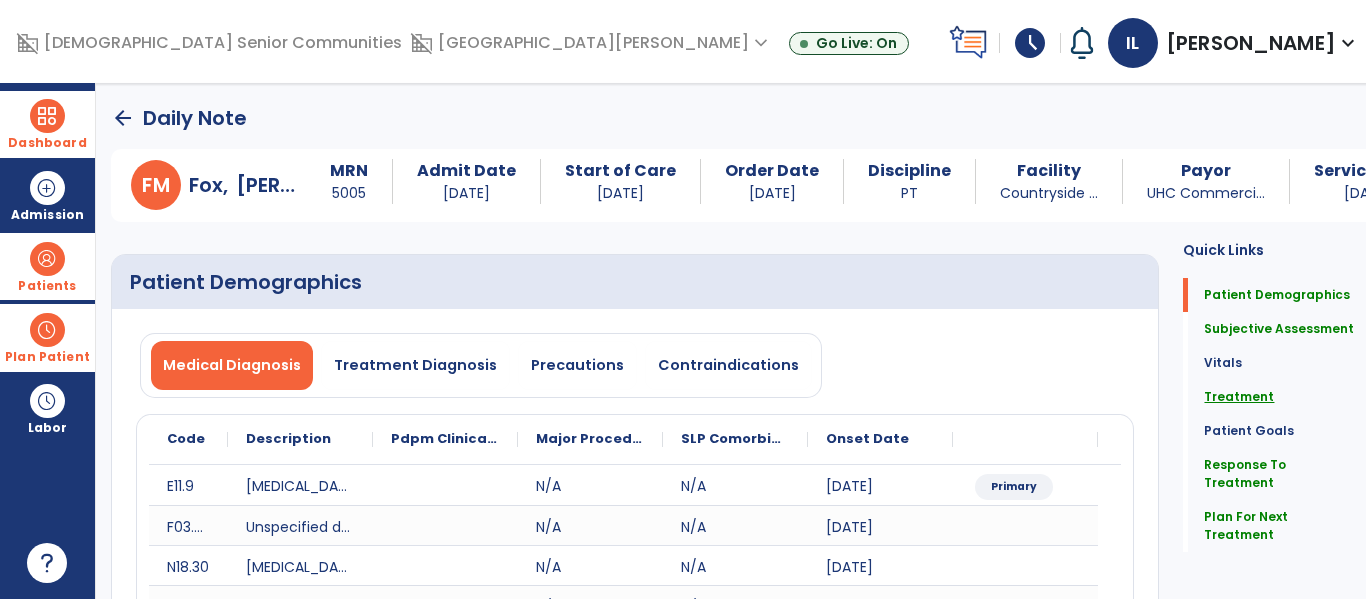click on "Treatment" 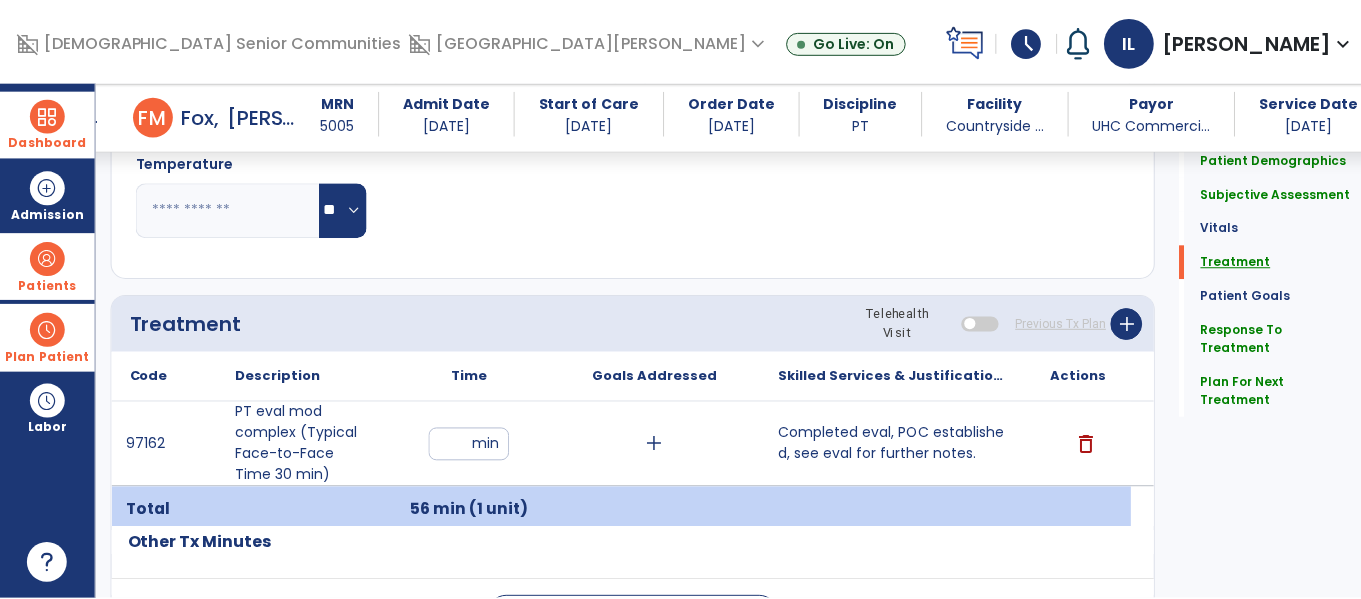 scroll, scrollTop: 1265, scrollLeft: 0, axis: vertical 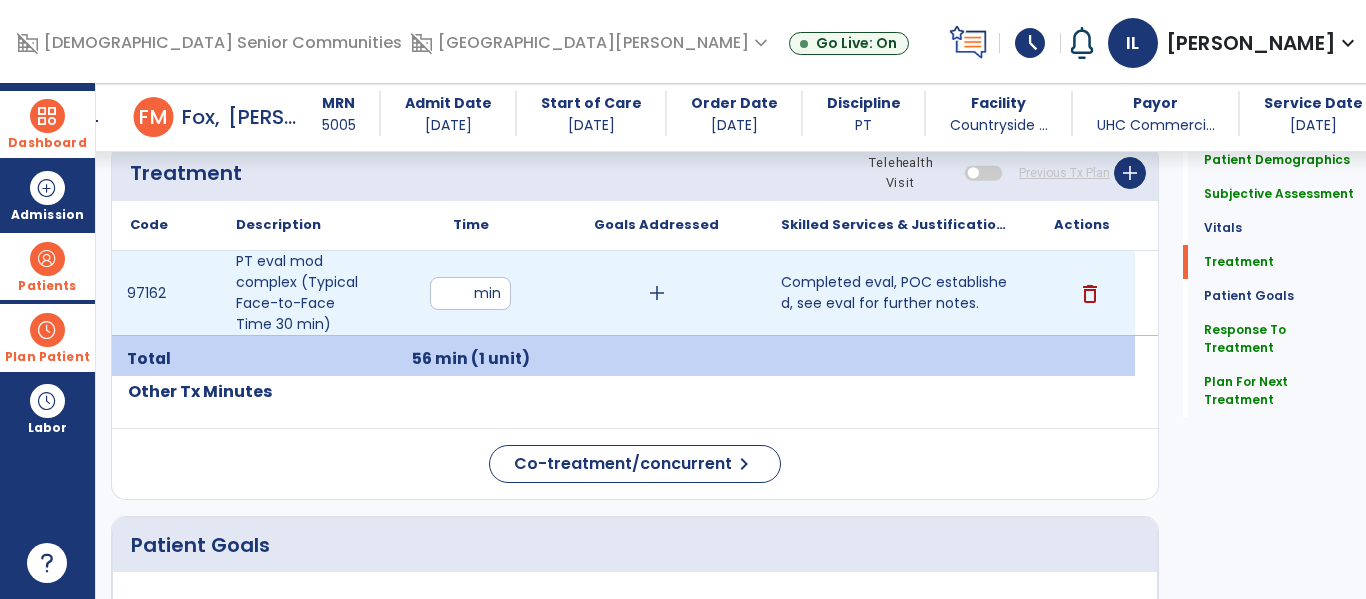 click on "**" at bounding box center [470, 293] 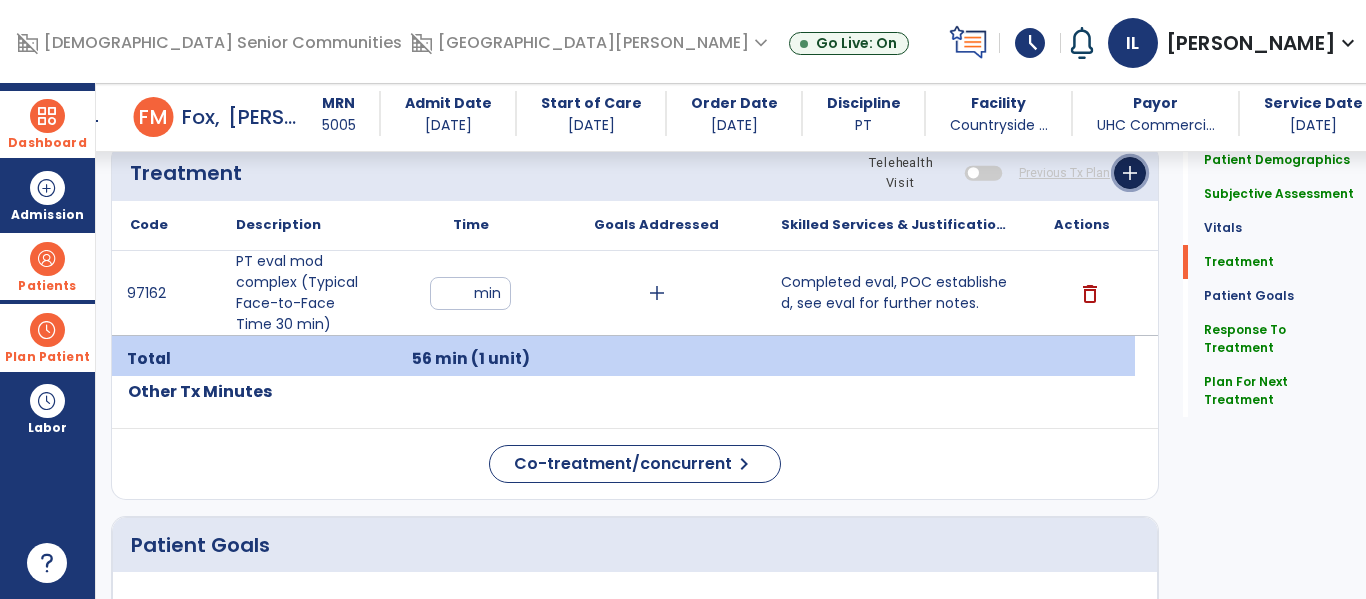 click on "add" 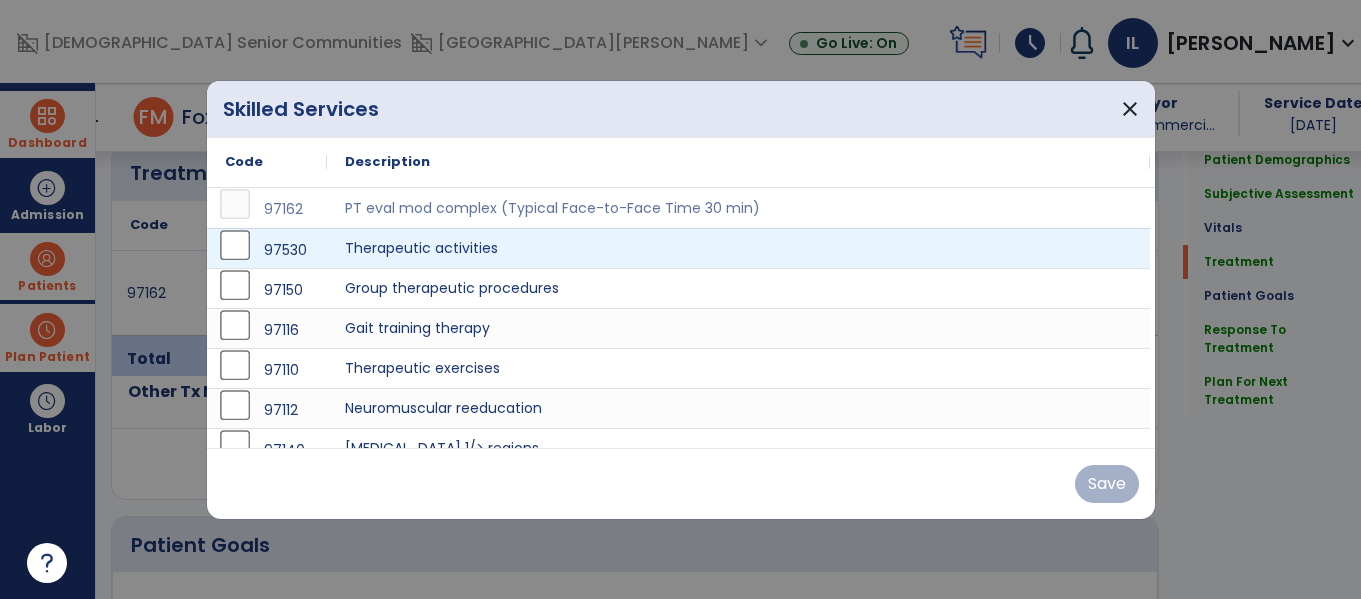 scroll, scrollTop: 1265, scrollLeft: 0, axis: vertical 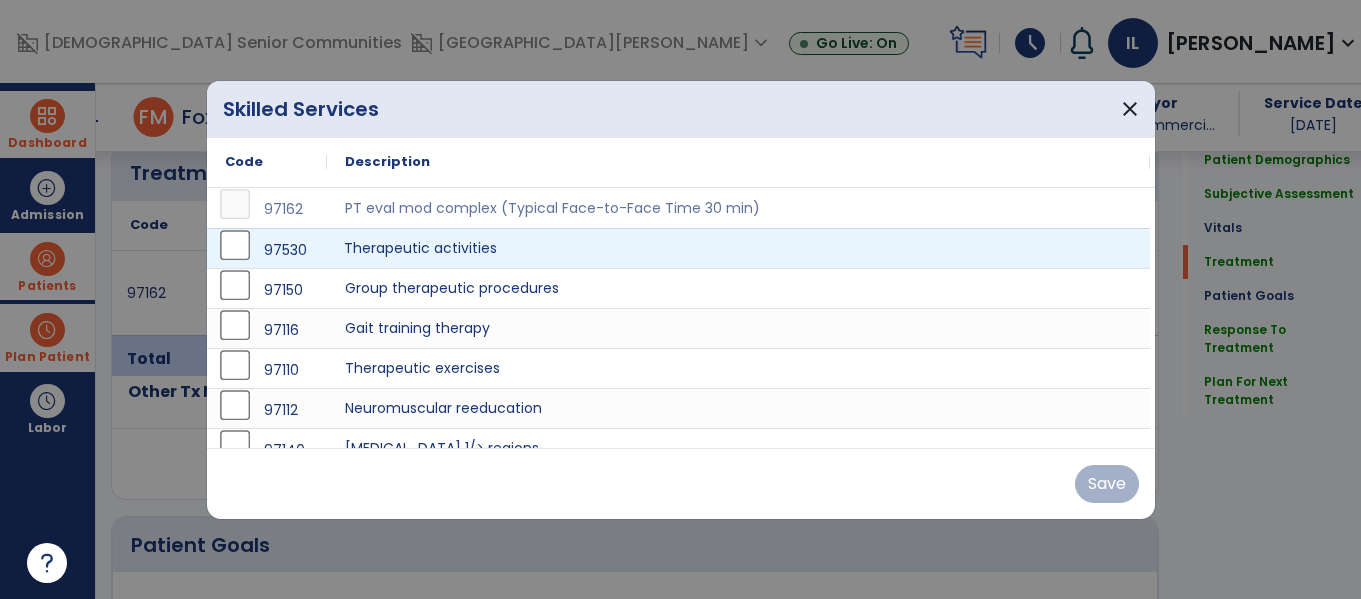 click on "Therapeutic activities" at bounding box center [738, 248] 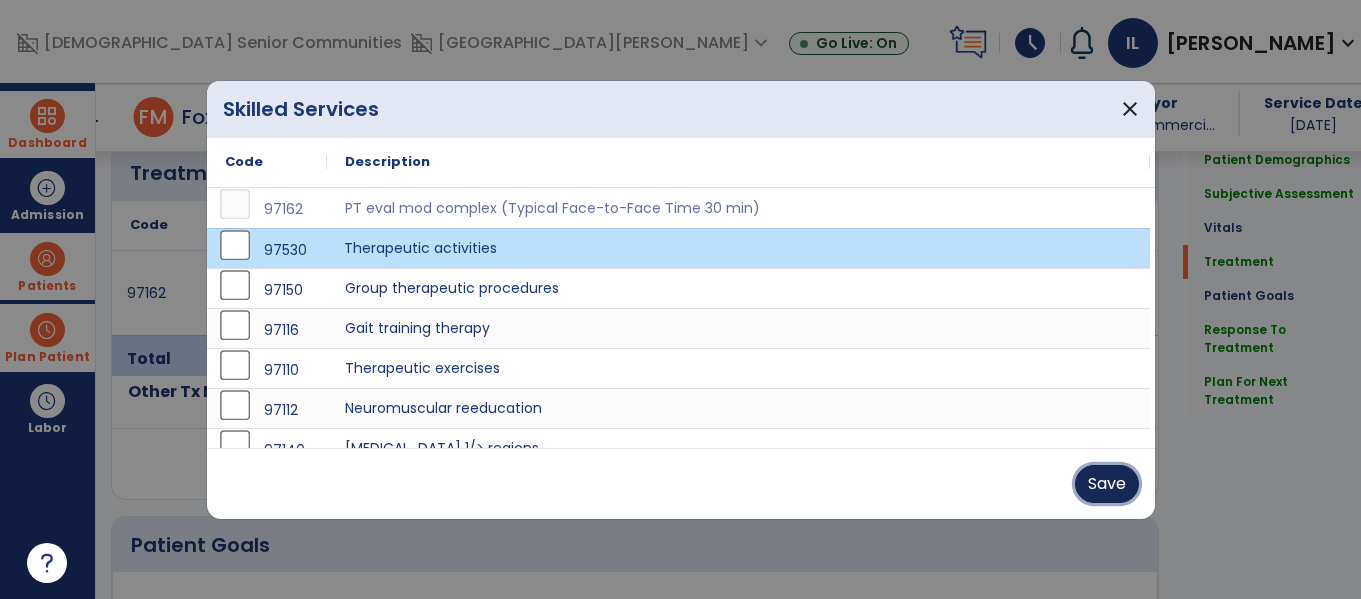 click on "Save" at bounding box center [1107, 484] 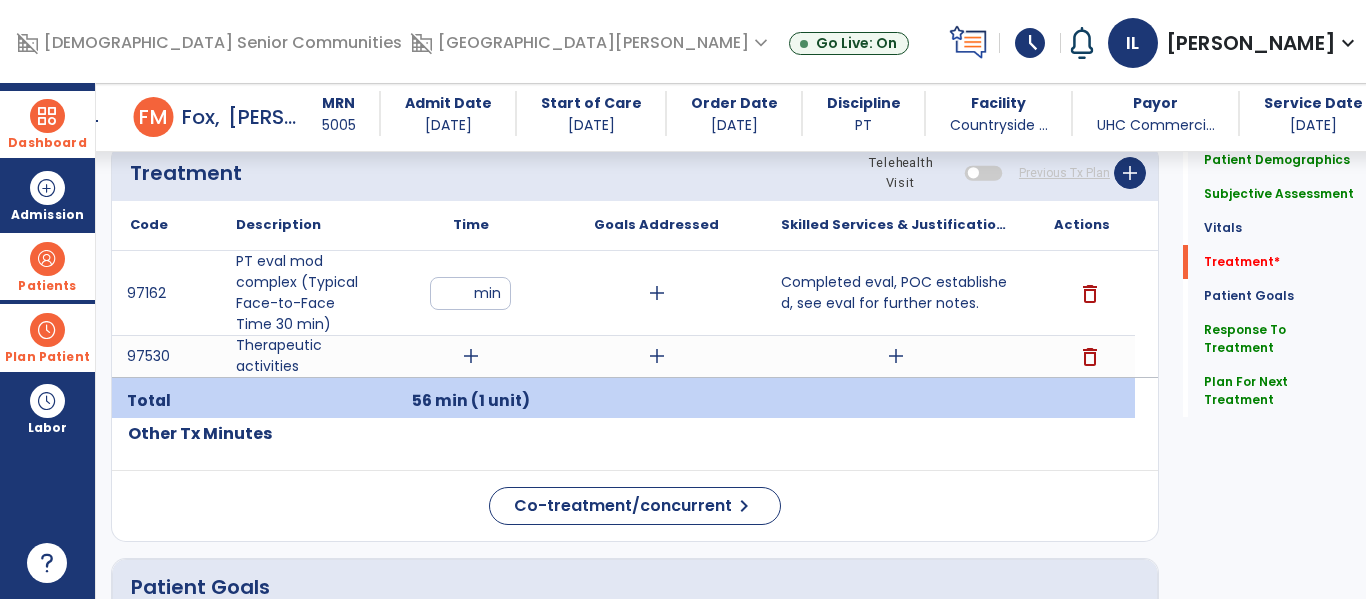 click on "add" at bounding box center [471, 356] 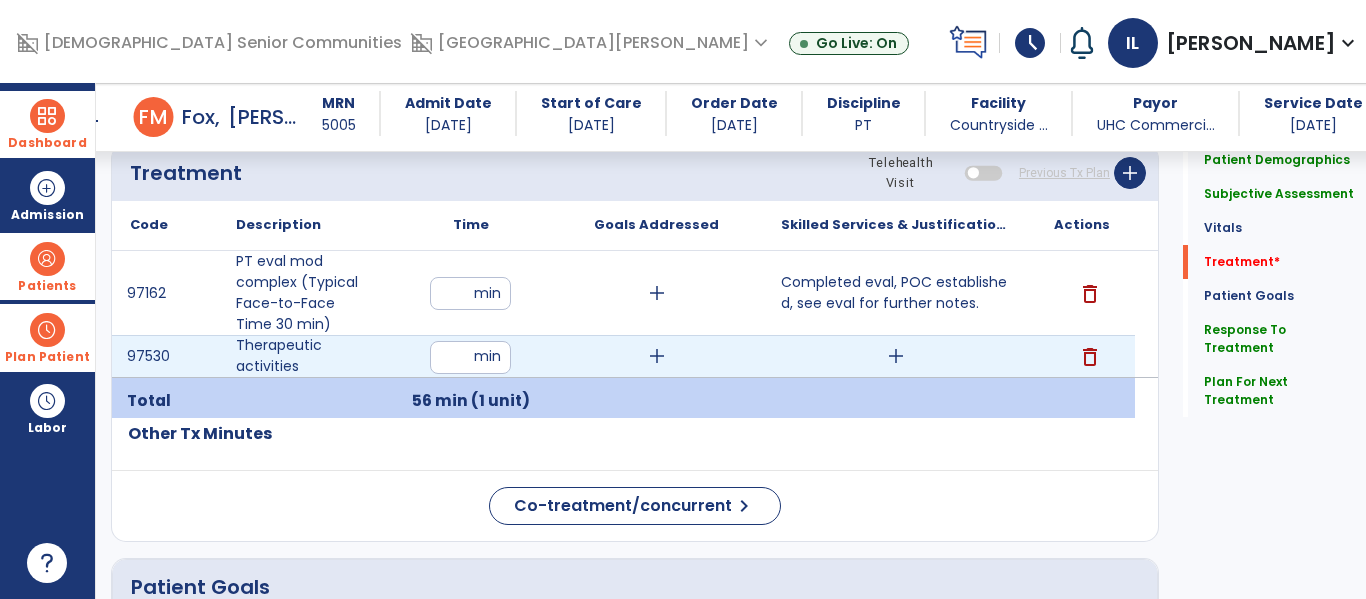 type on "*" 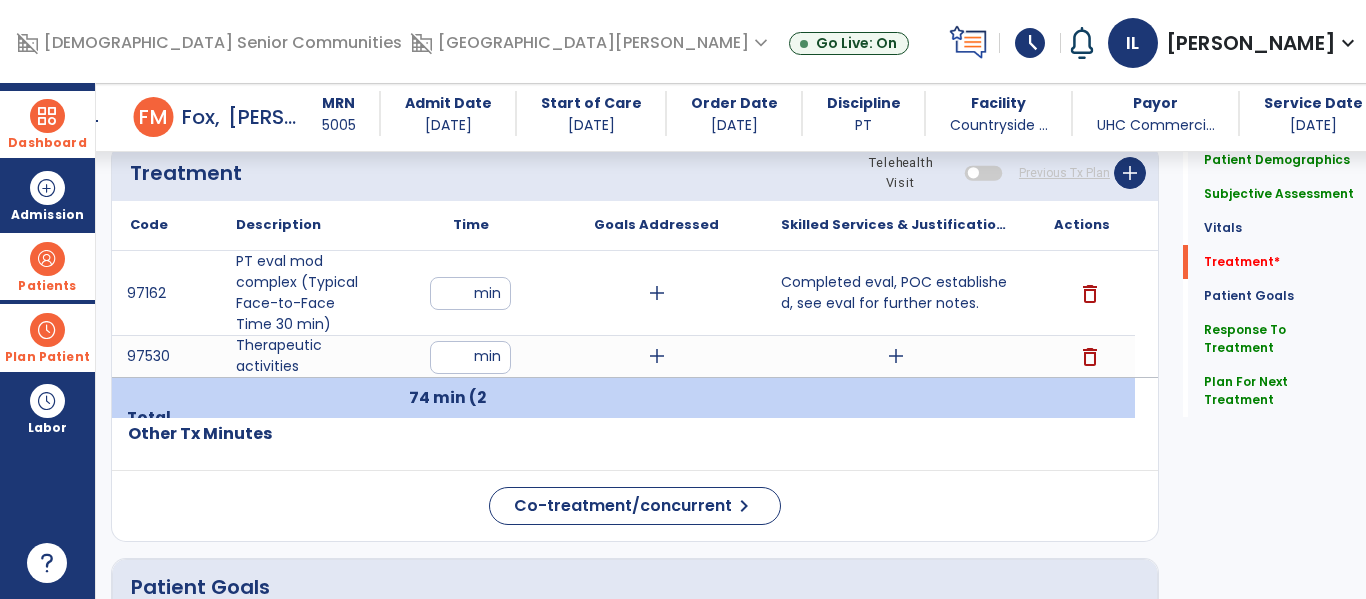 click on "add" at bounding box center (896, 356) 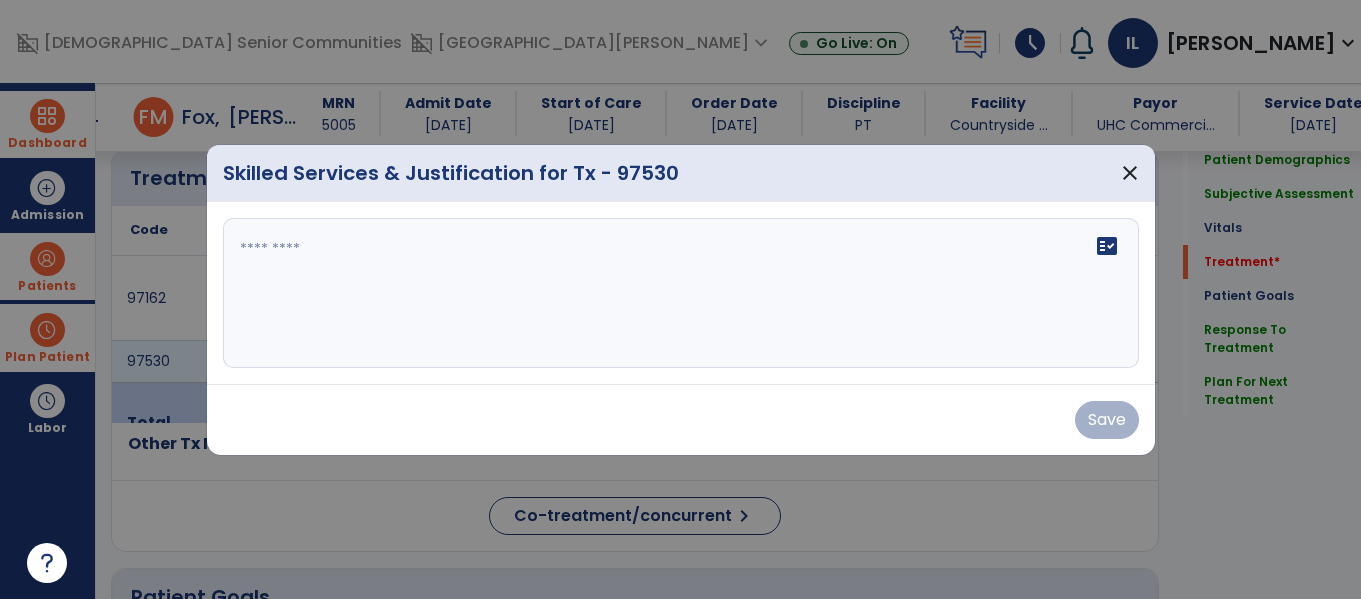 click on "fact_check" at bounding box center [681, 293] 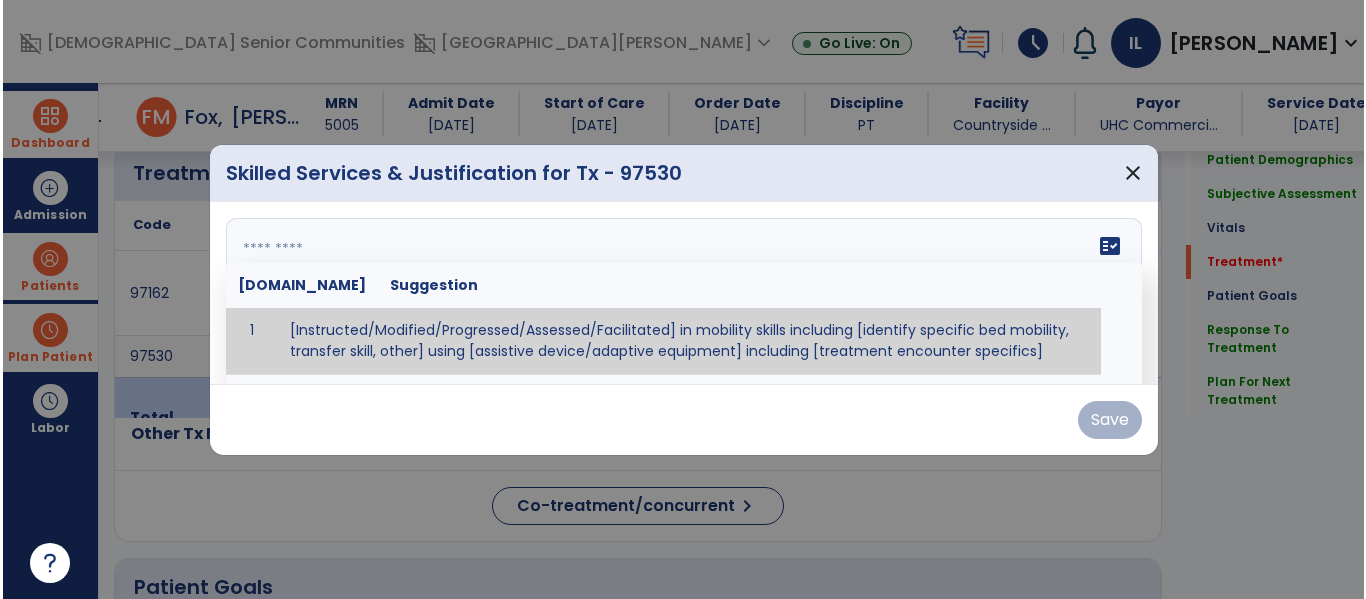 scroll, scrollTop: 1265, scrollLeft: 0, axis: vertical 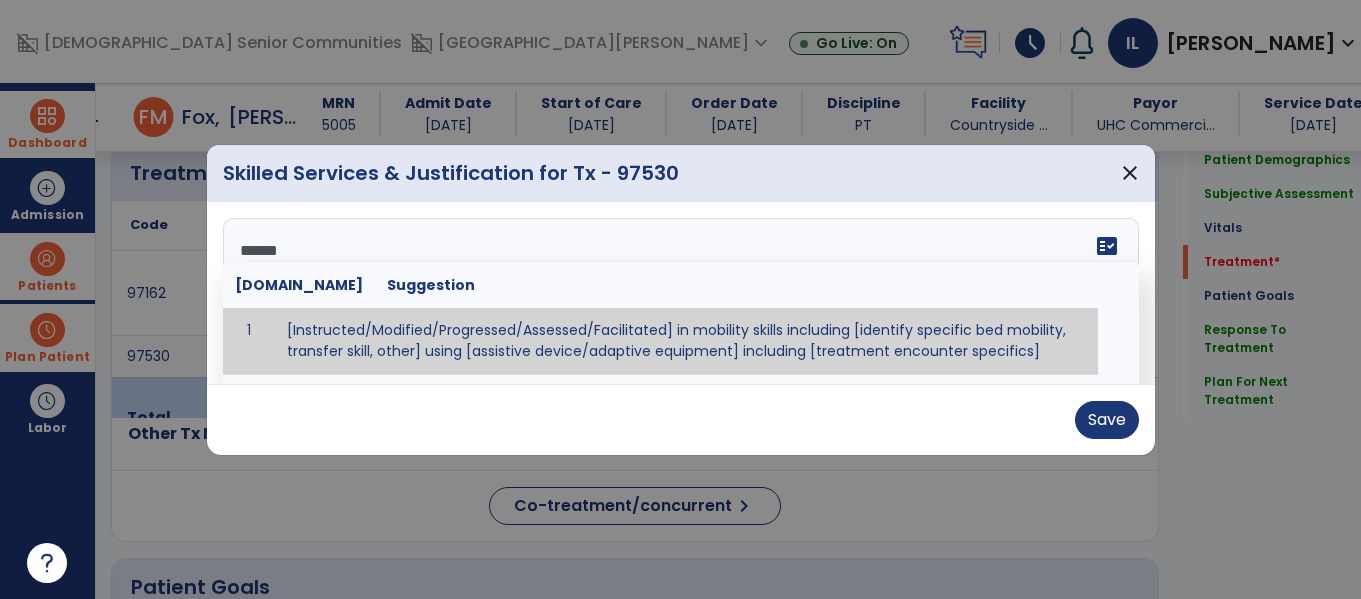 type on "*******" 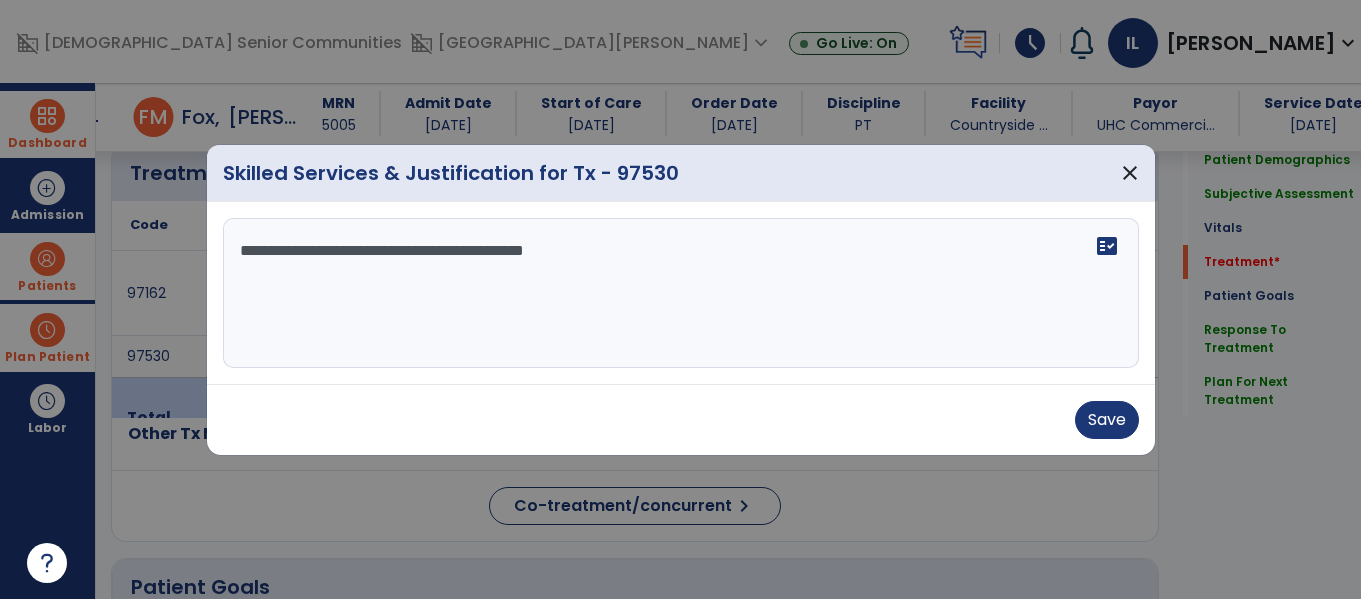 click on "**********" at bounding box center [681, 293] 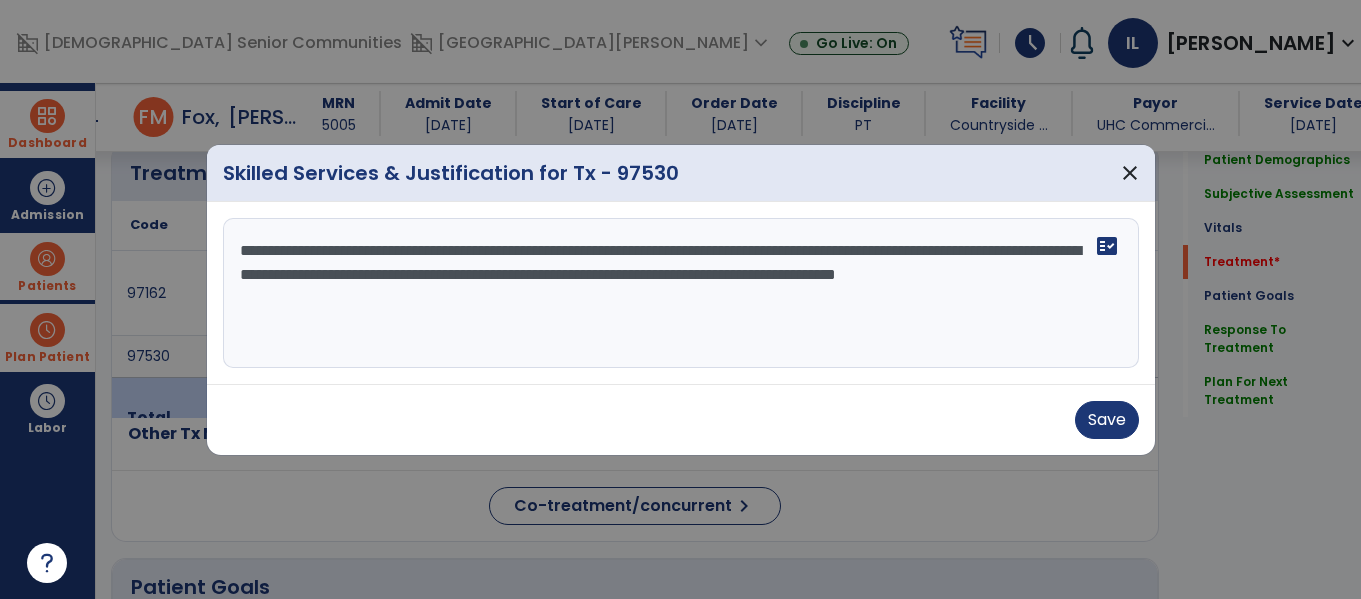 type on "**********" 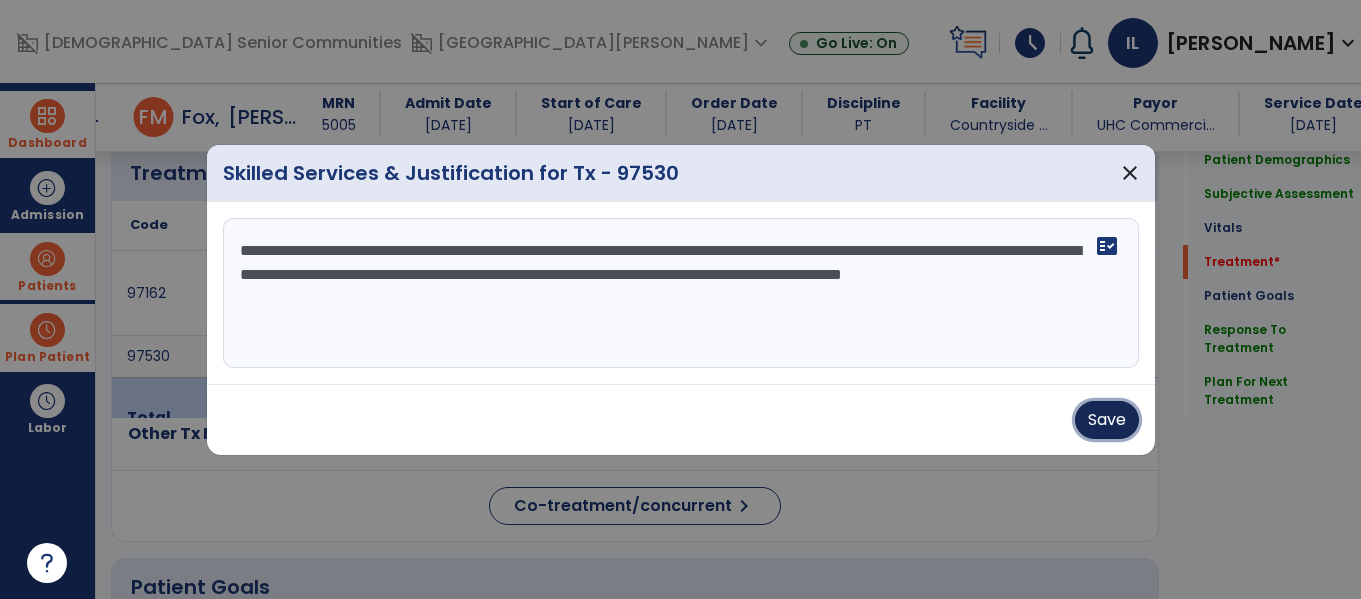 click on "Save" at bounding box center [1107, 420] 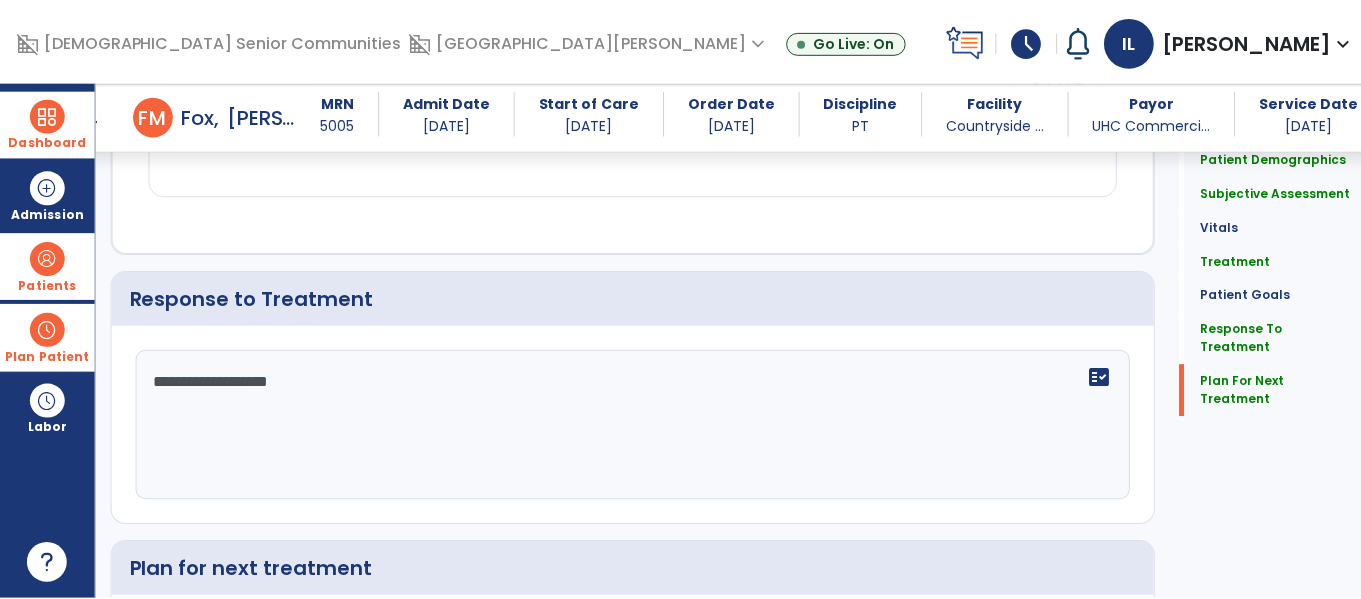scroll, scrollTop: 2934, scrollLeft: 0, axis: vertical 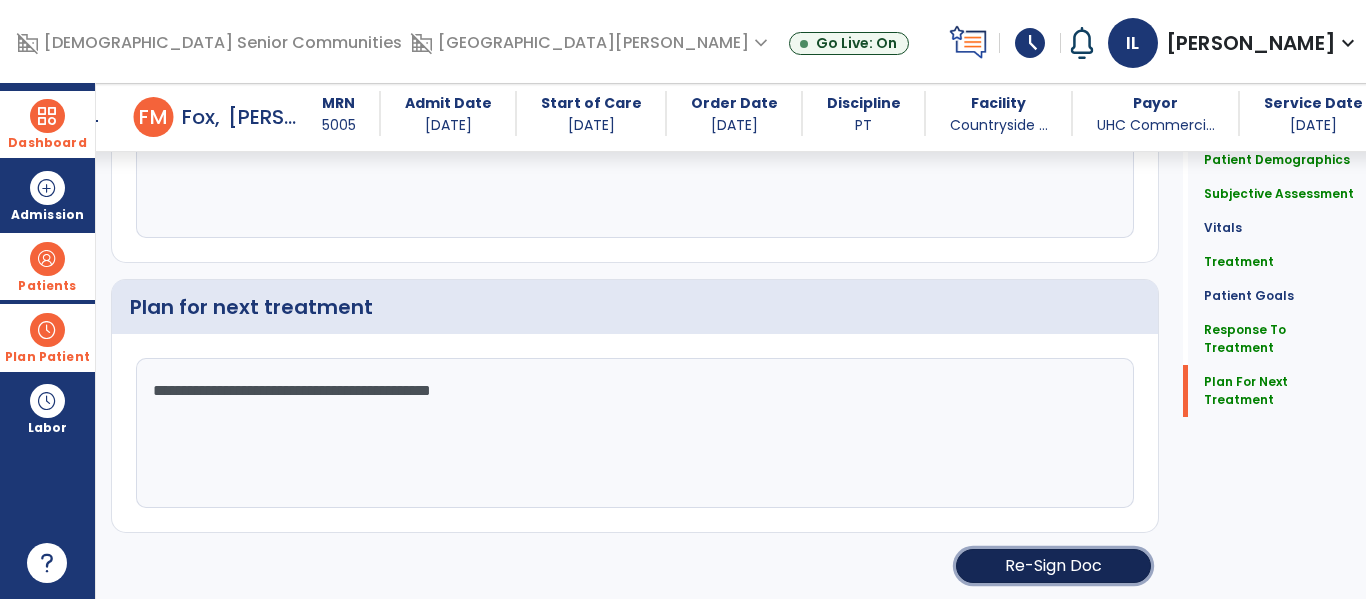 click on "Re-Sign Doc" 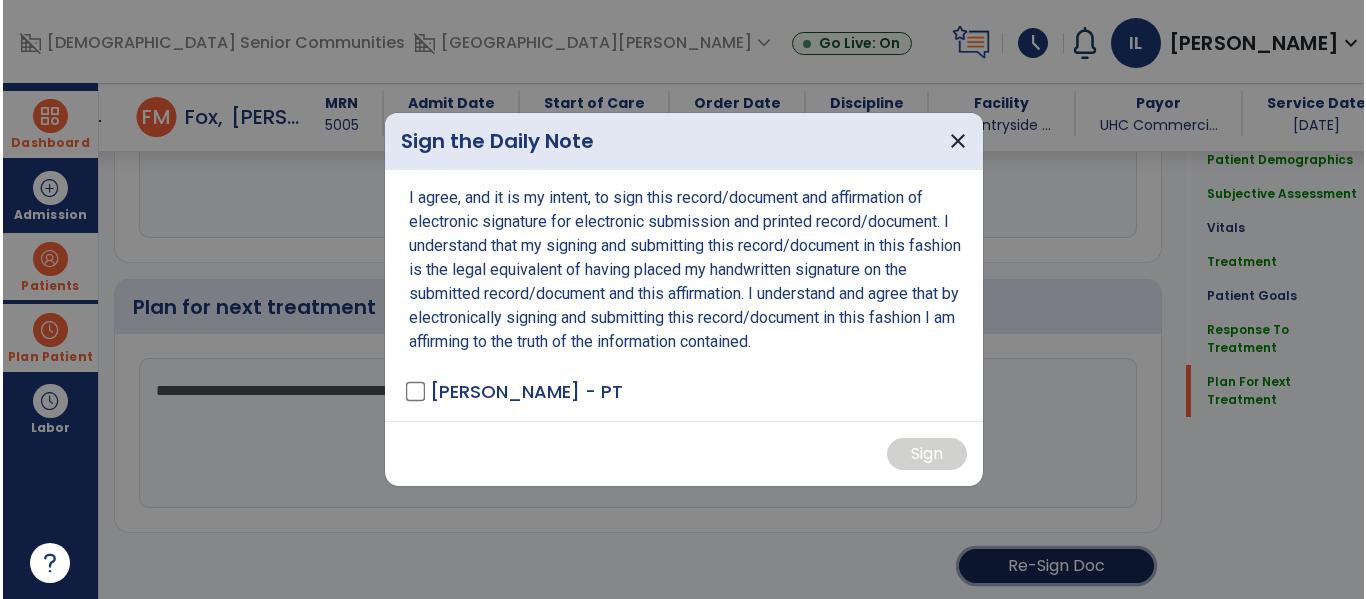 scroll, scrollTop: 2934, scrollLeft: 0, axis: vertical 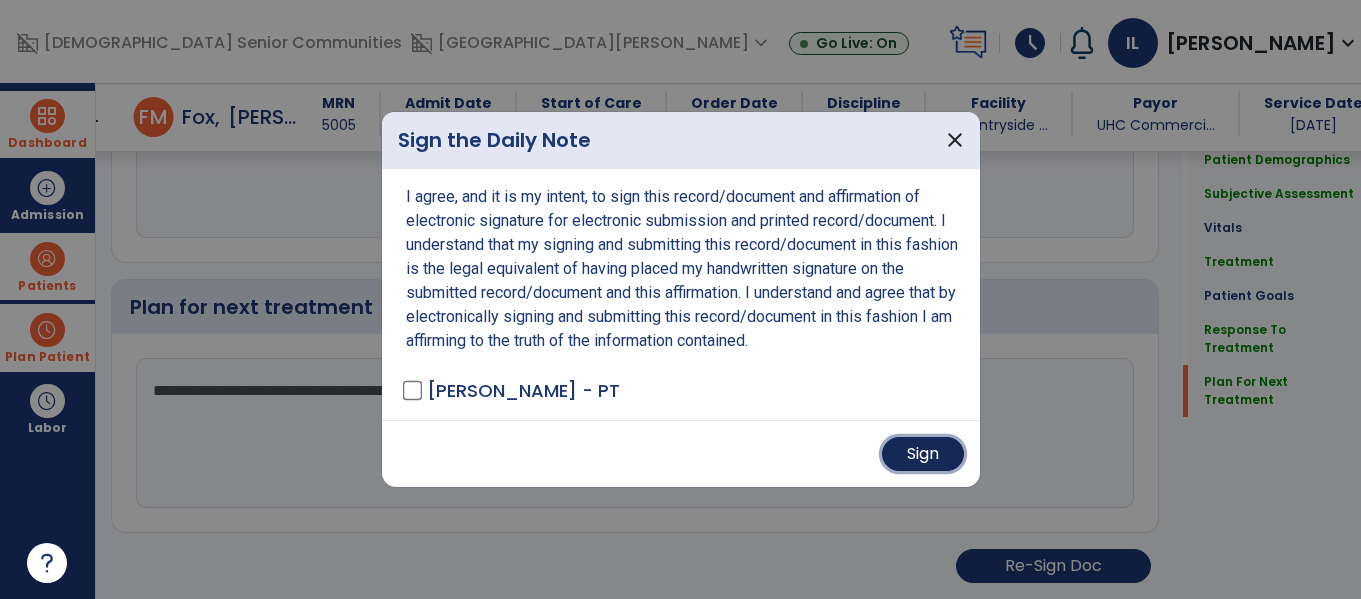 click on "Sign" at bounding box center (923, 454) 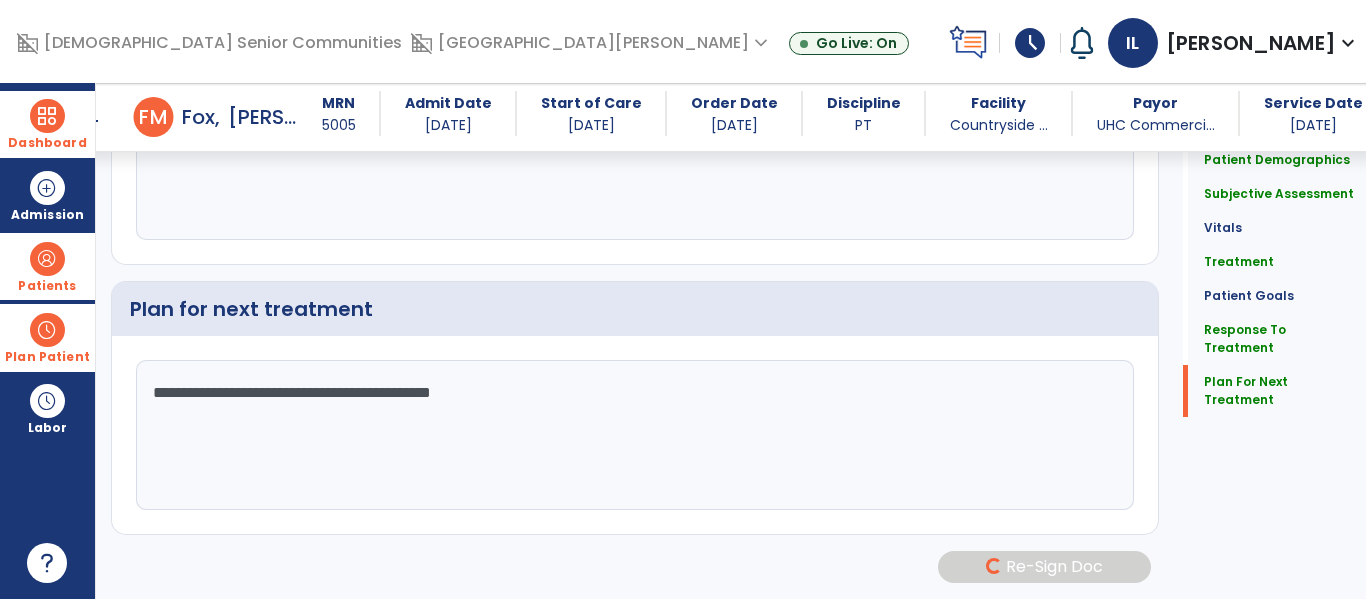 scroll, scrollTop: 2932, scrollLeft: 0, axis: vertical 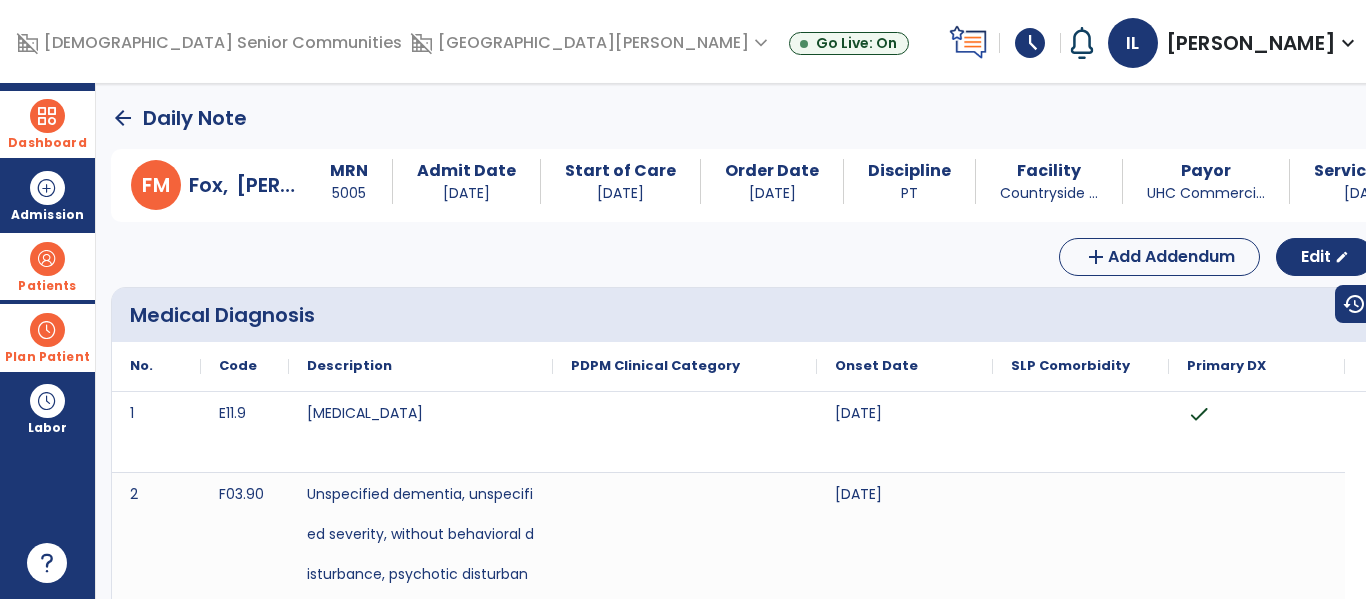 click on "arrow_back" 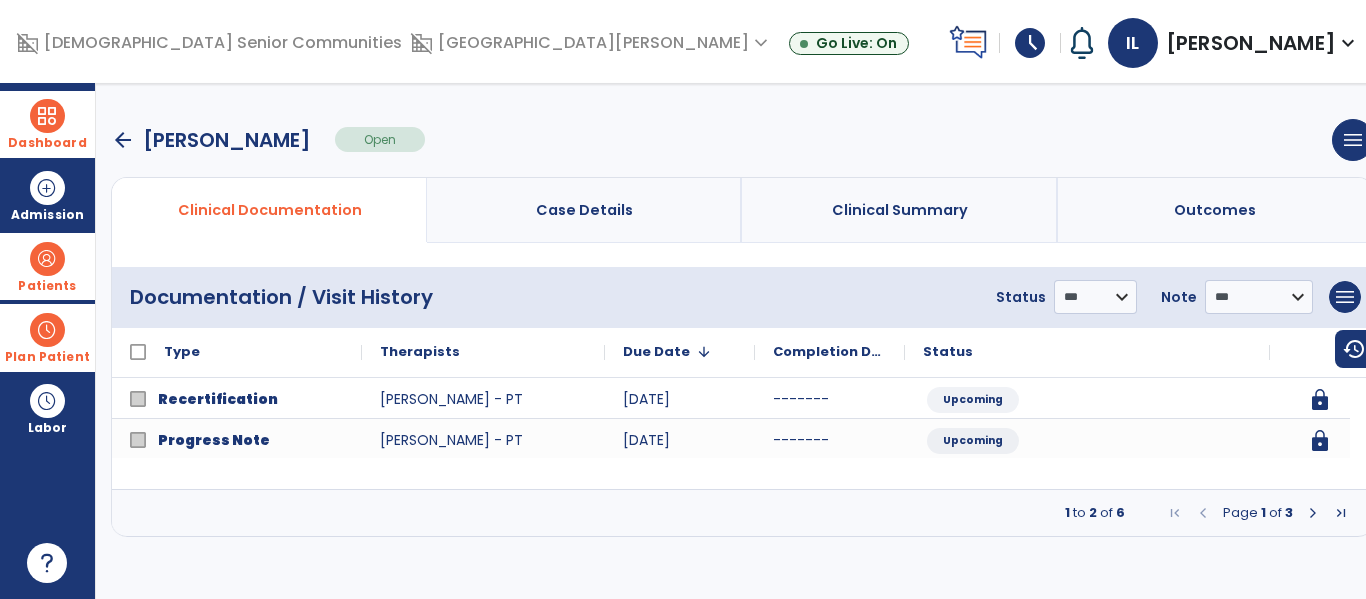click at bounding box center [47, 116] 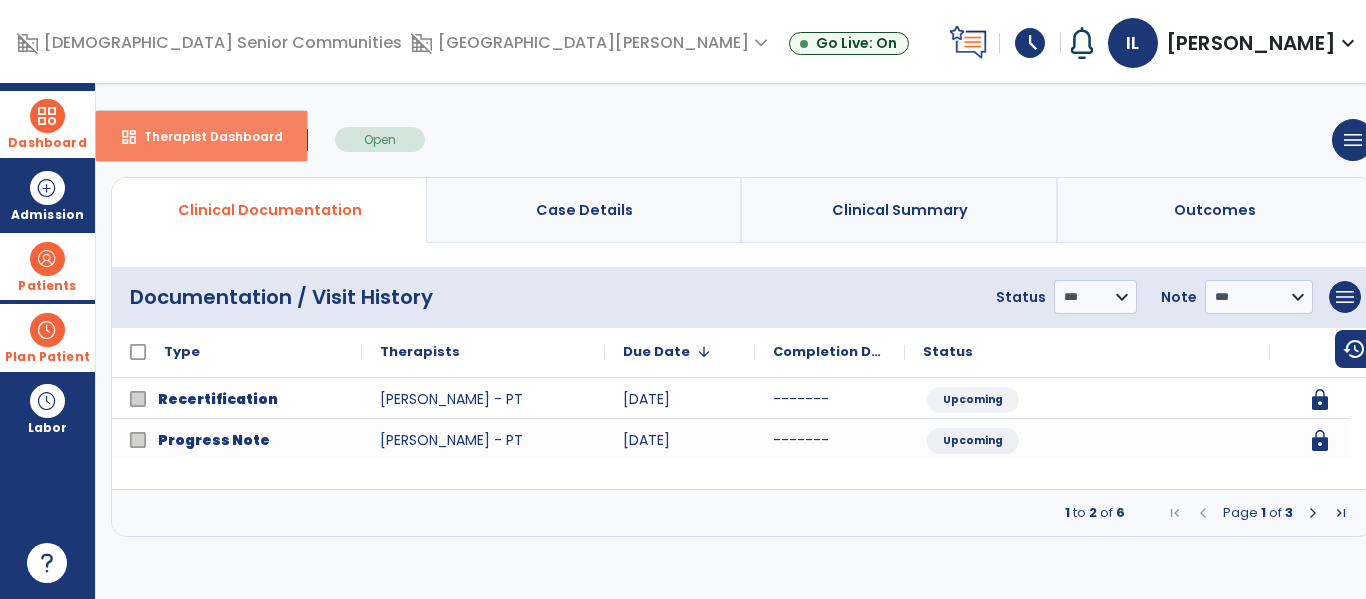 click on "Therapist Dashboard" at bounding box center (205, 136) 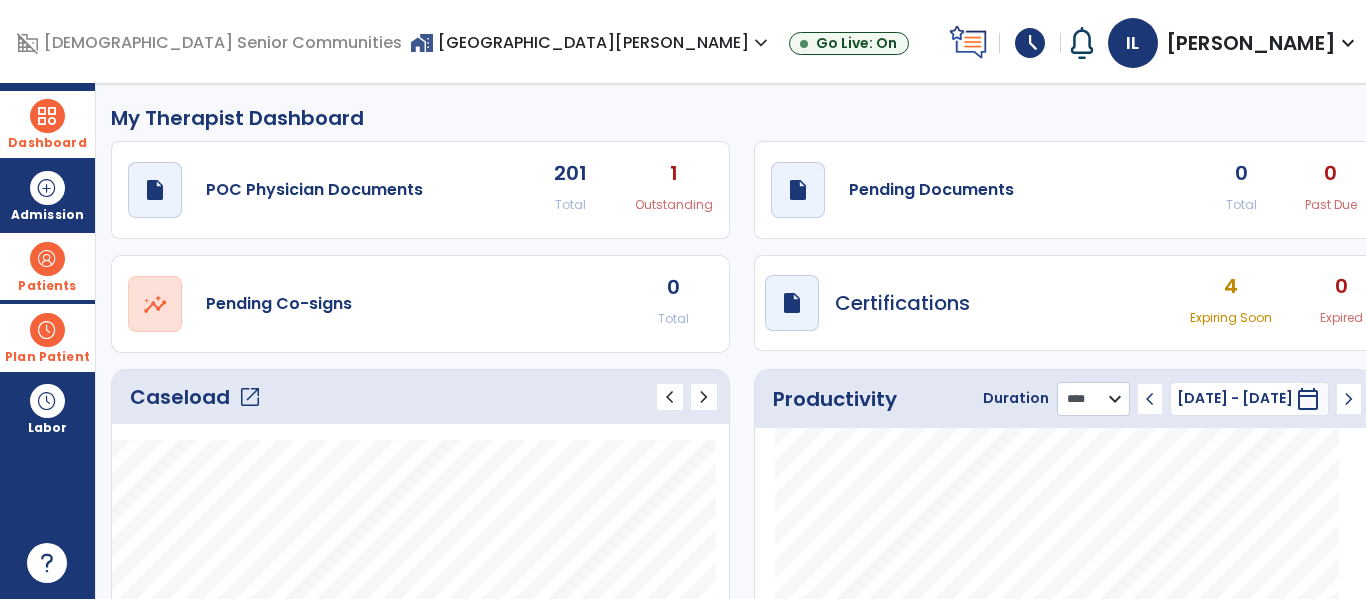 click on "******** **** ***" 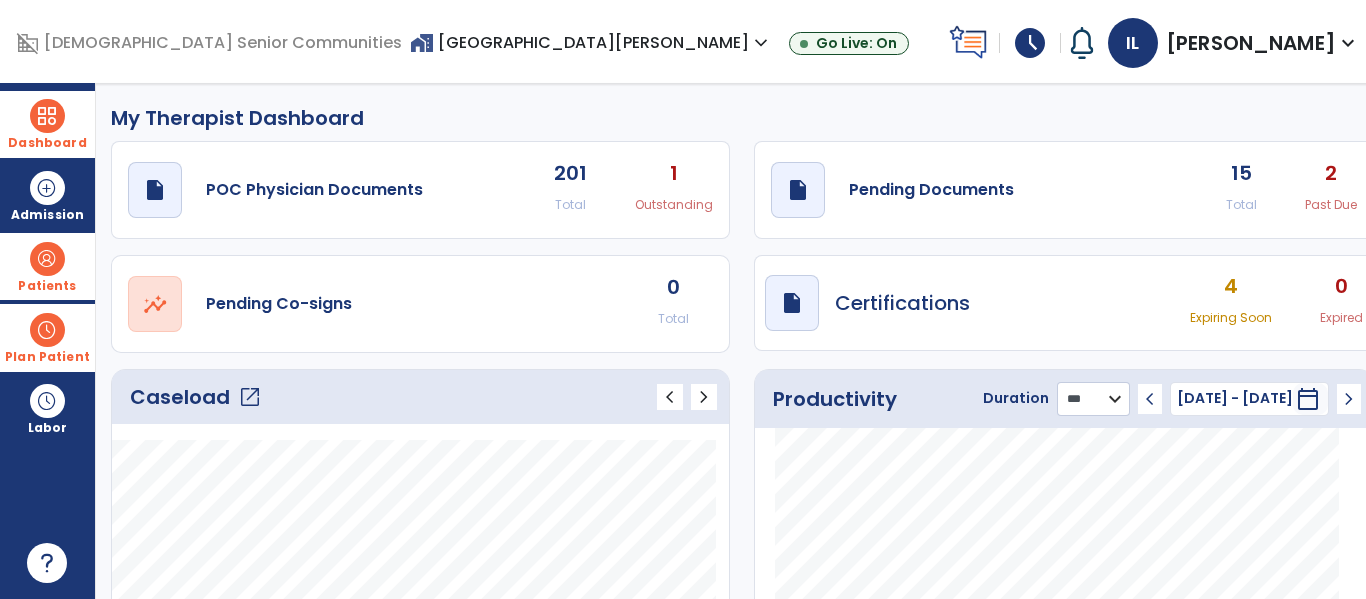 click on "******** **** ***" 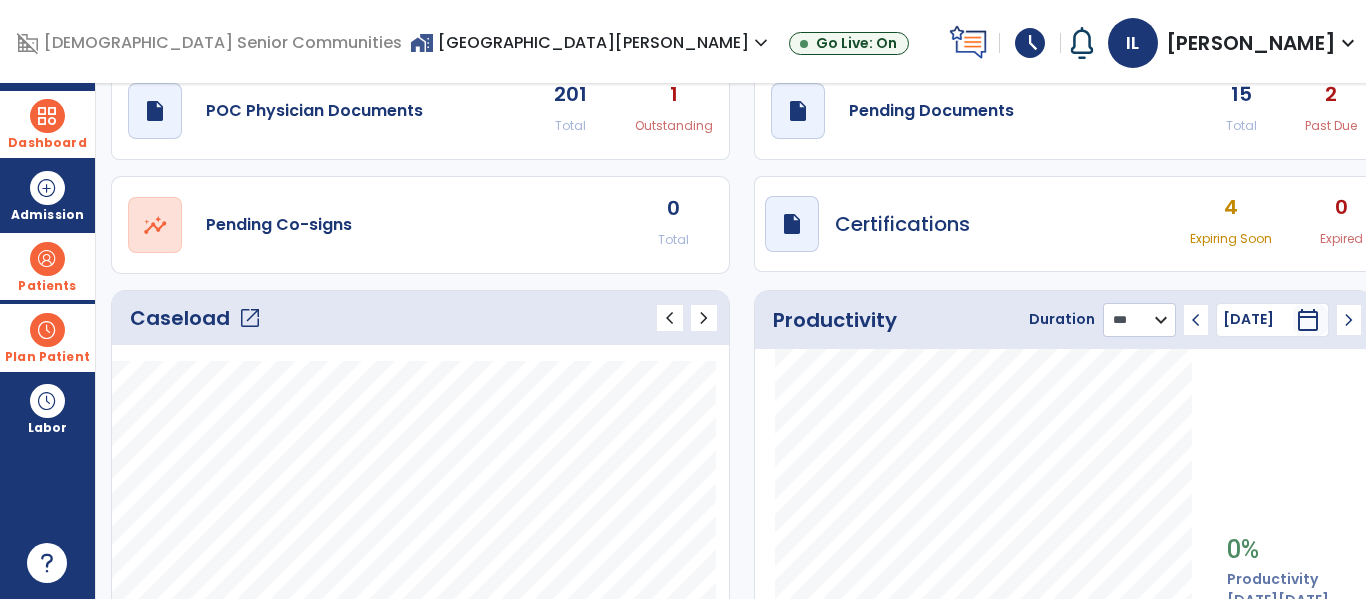 scroll, scrollTop: 88, scrollLeft: 0, axis: vertical 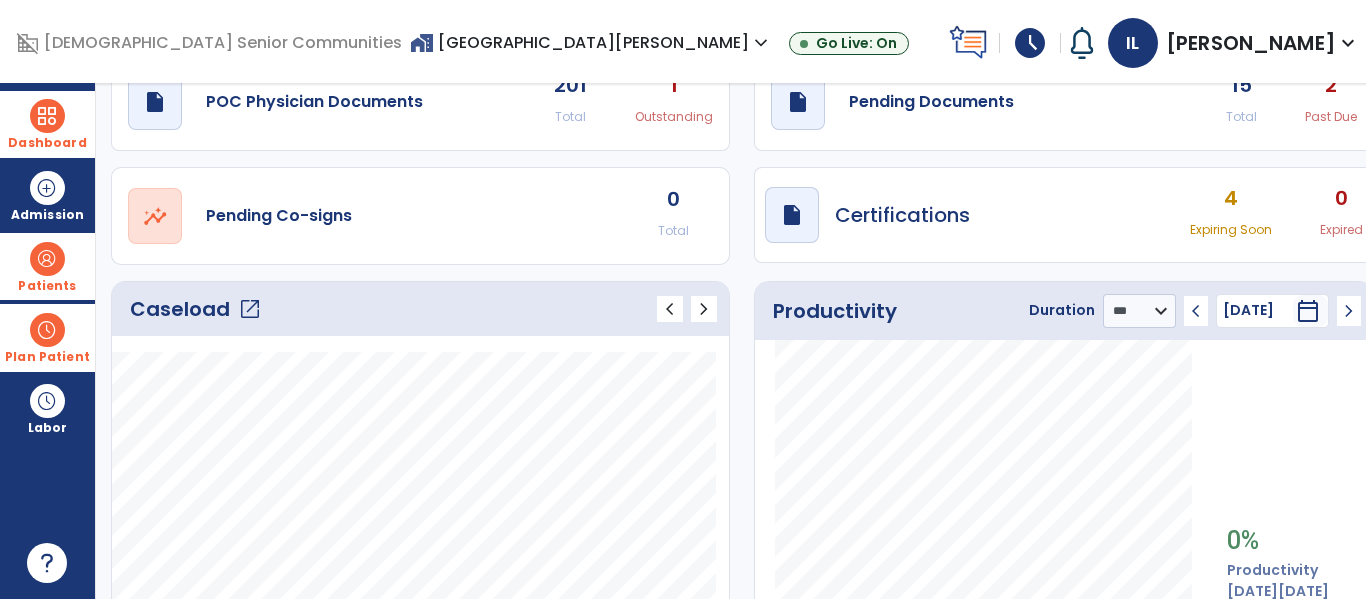 click on "chevron_left" 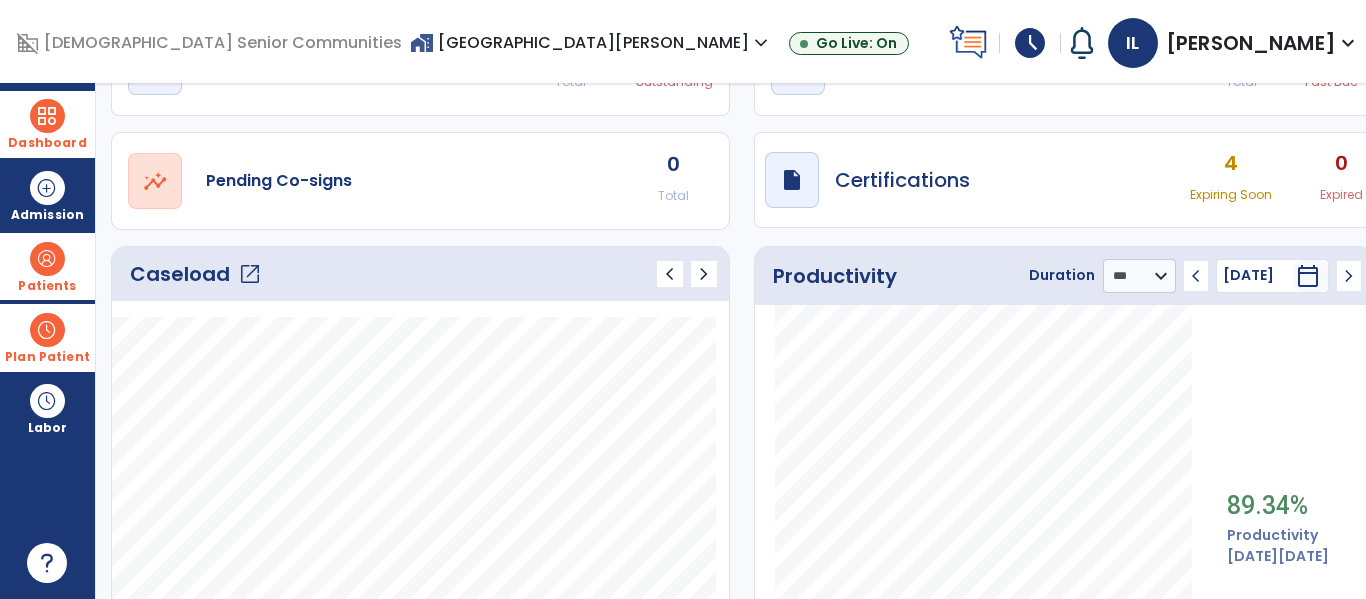 scroll, scrollTop: 179, scrollLeft: 0, axis: vertical 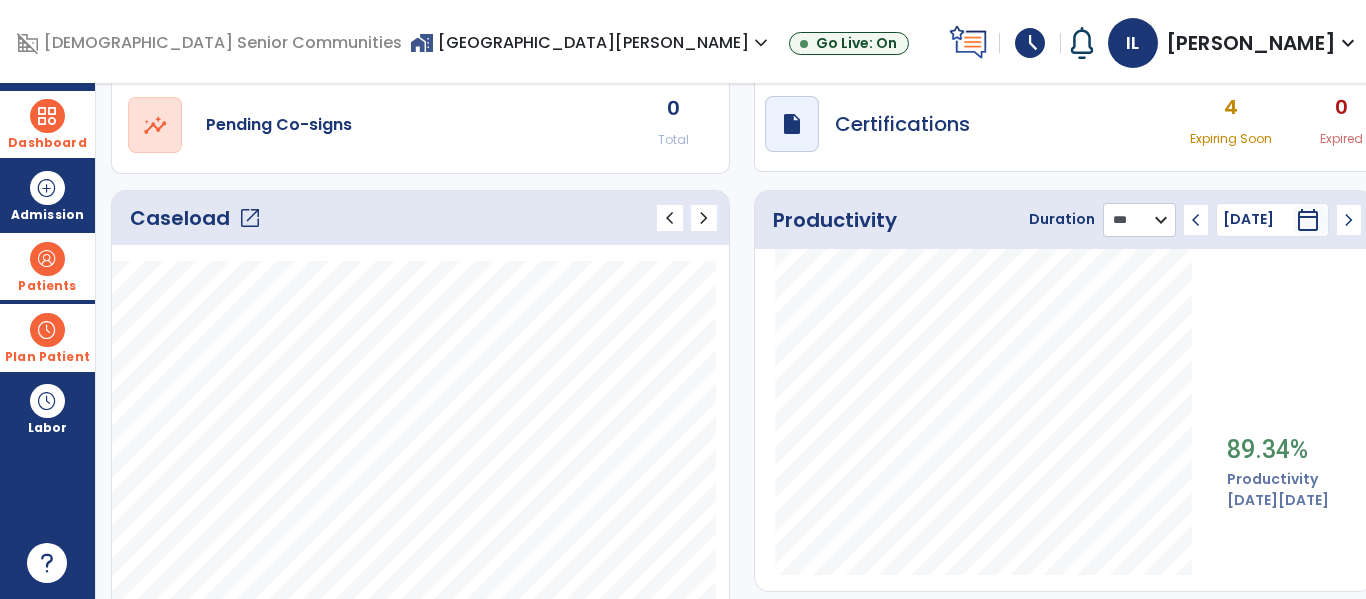 click on "******** **** ***" 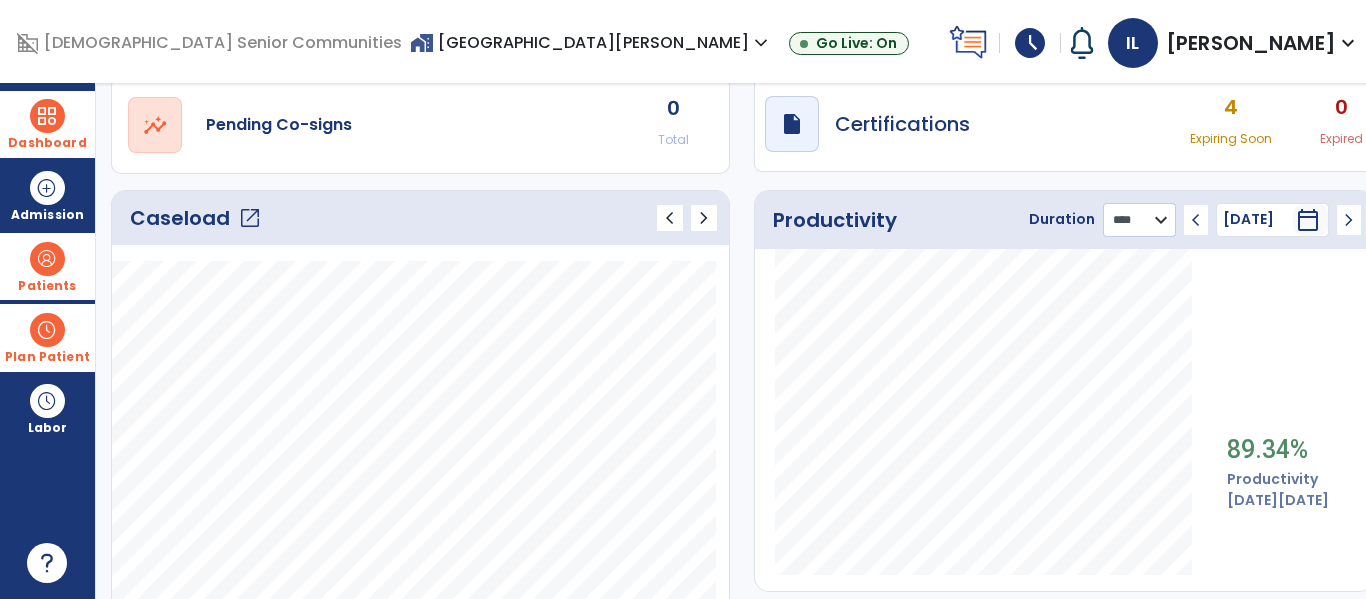 click on "******** **** ***" 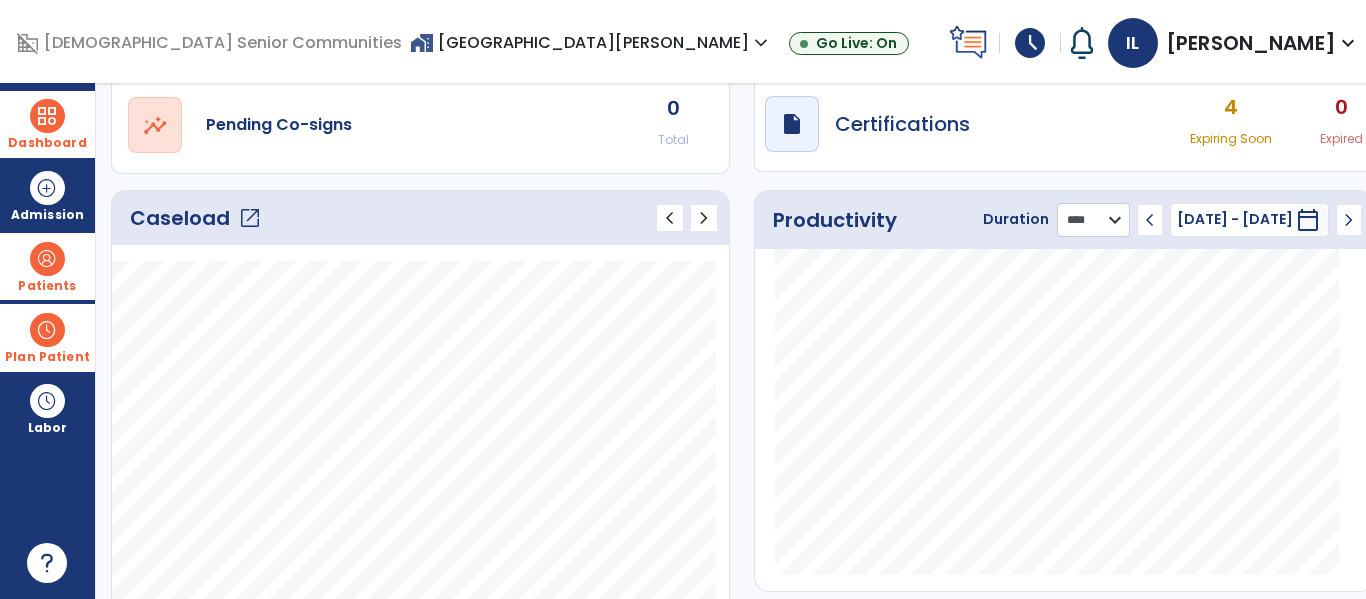 scroll, scrollTop: 0, scrollLeft: 0, axis: both 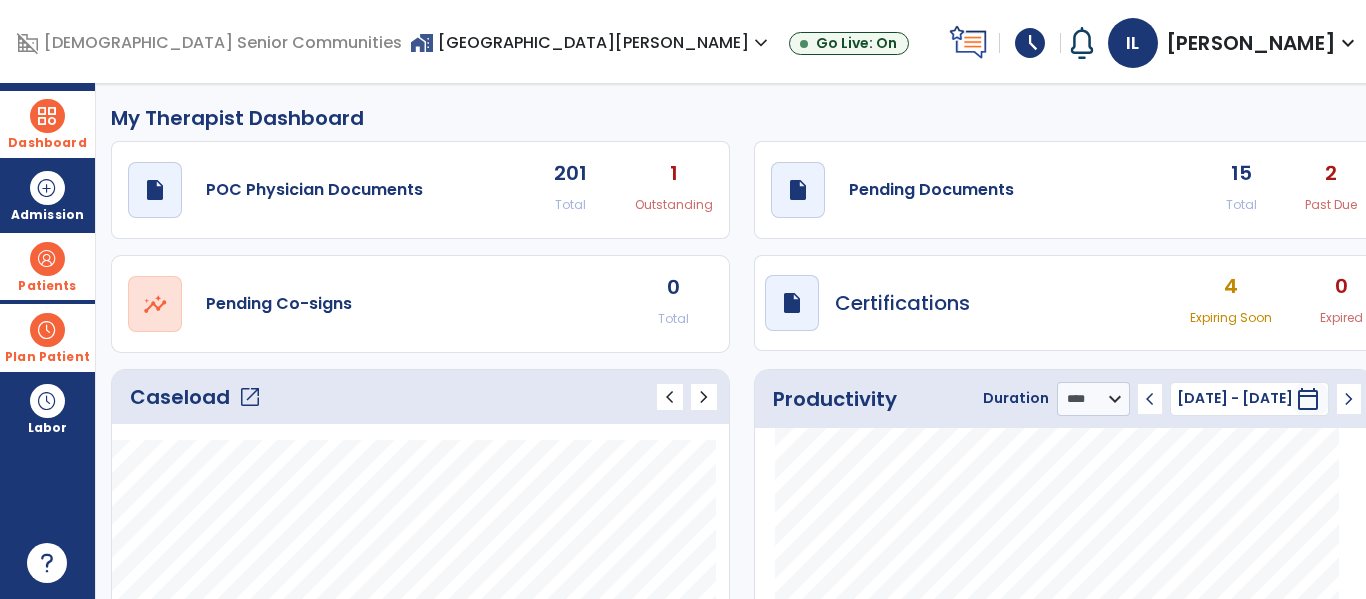 click on "4 Expiring Soon 0 Expired" at bounding box center (1276, 303) 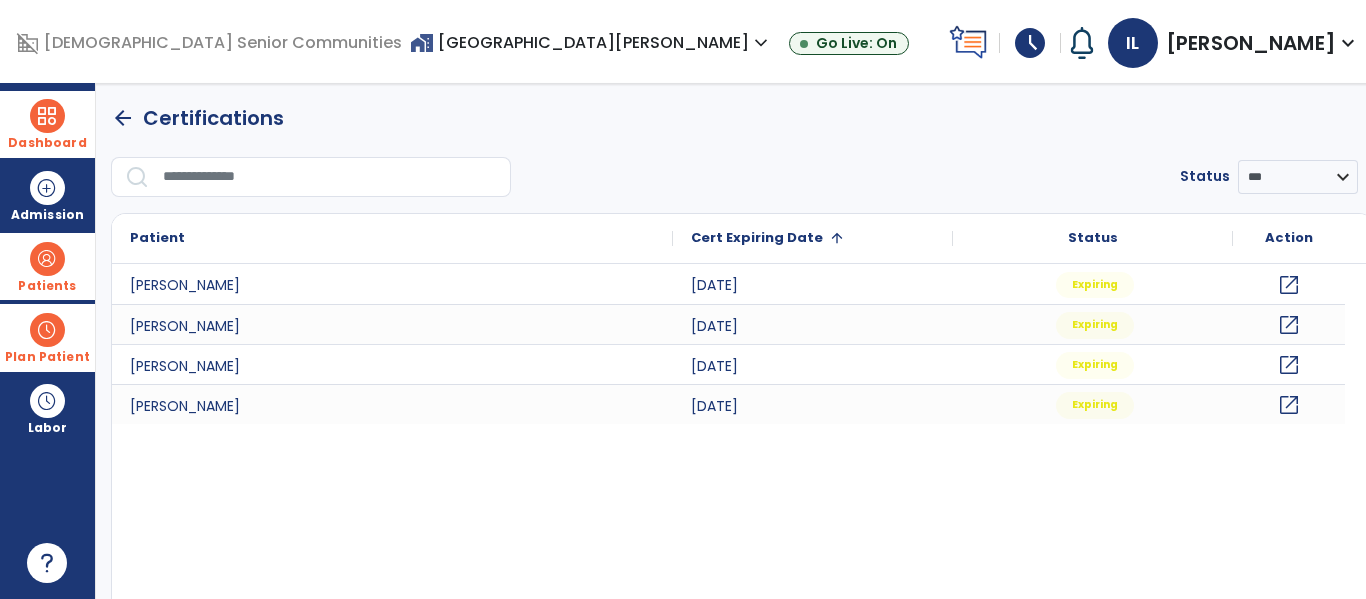 click on "arrow_back" 